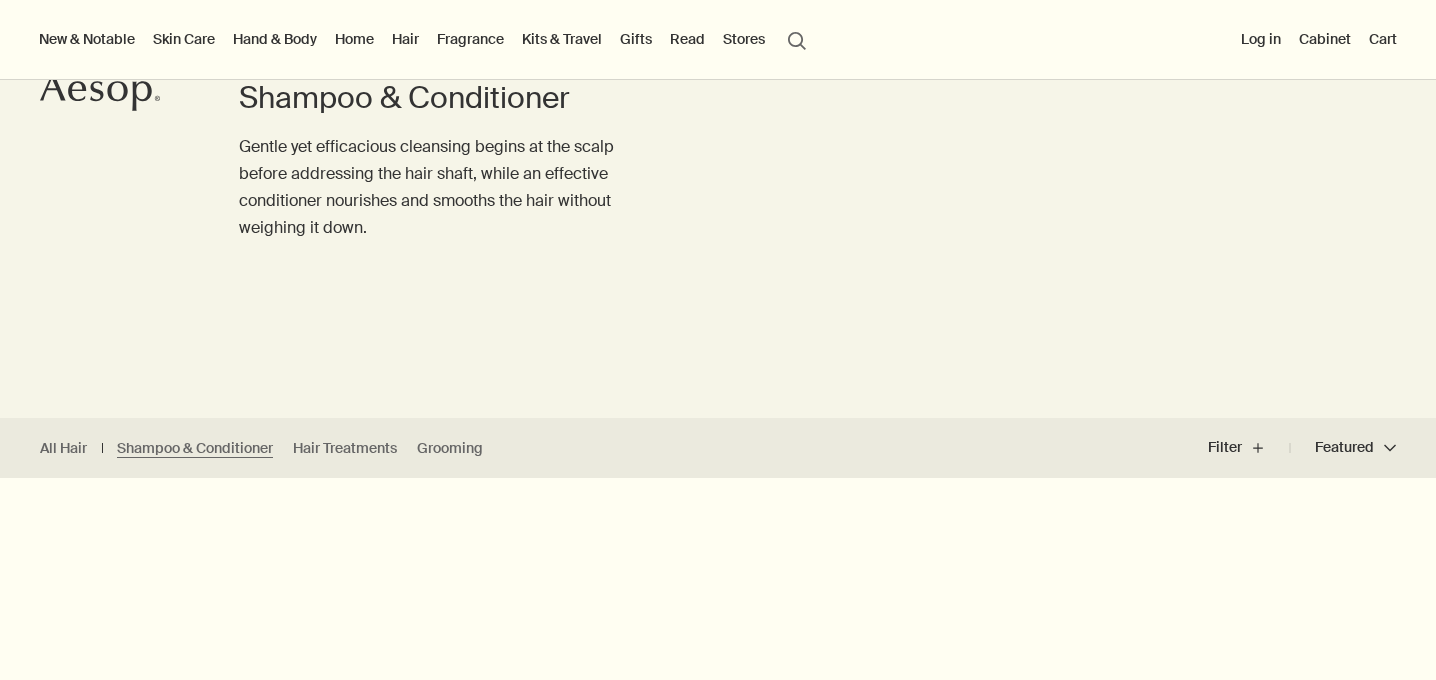 scroll, scrollTop: 155, scrollLeft: 0, axis: vertical 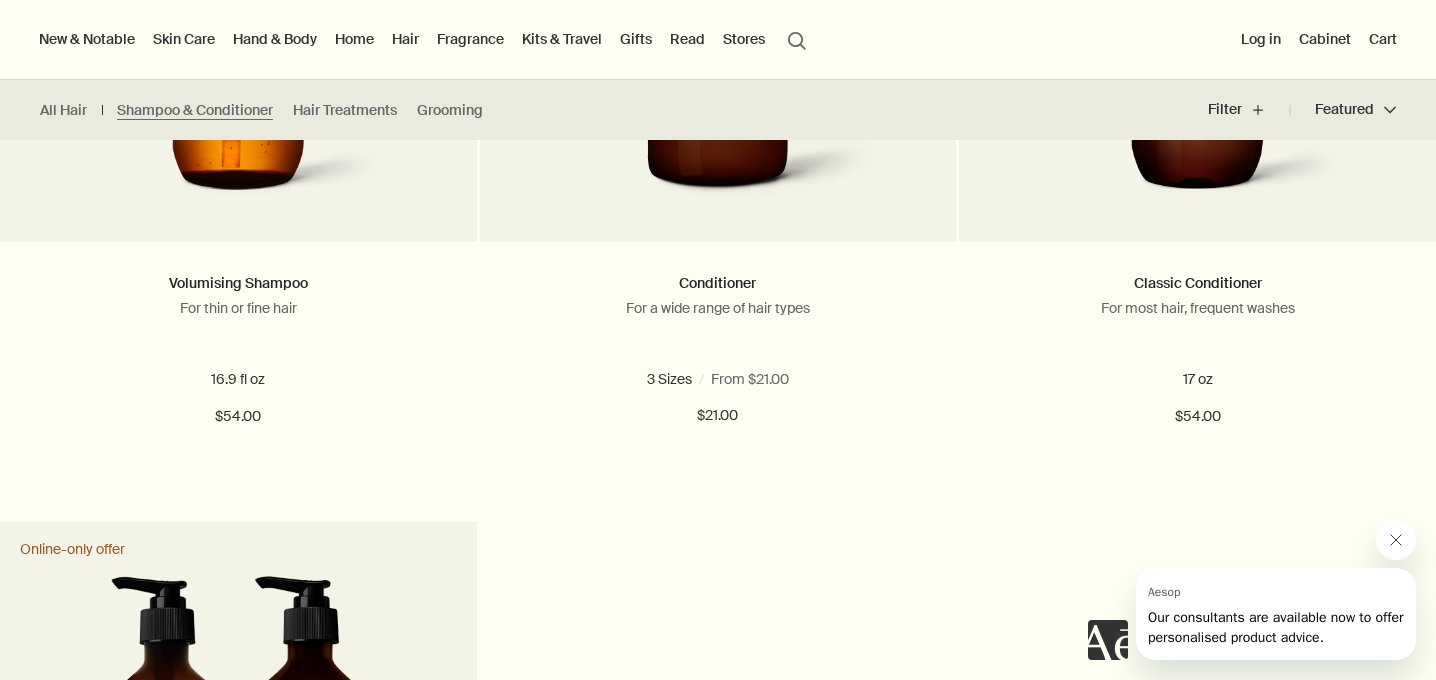 click 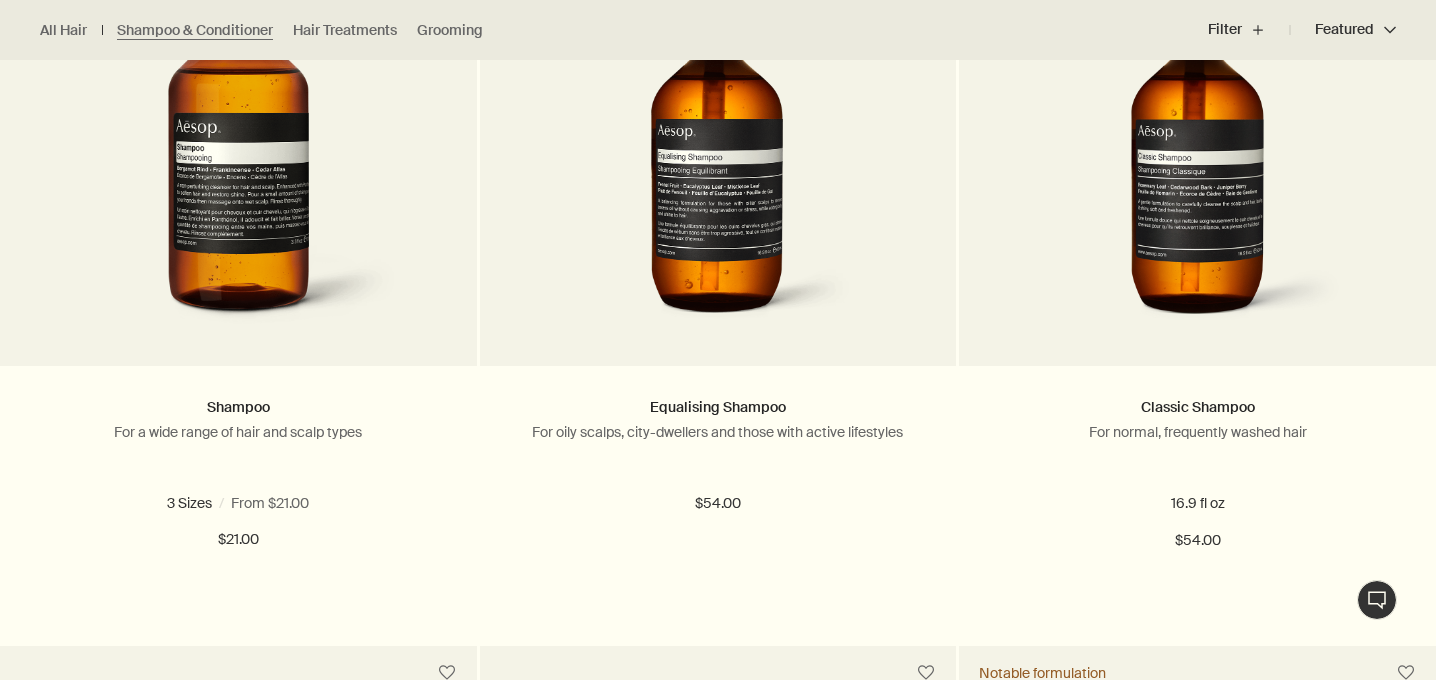 scroll, scrollTop: 725, scrollLeft: 0, axis: vertical 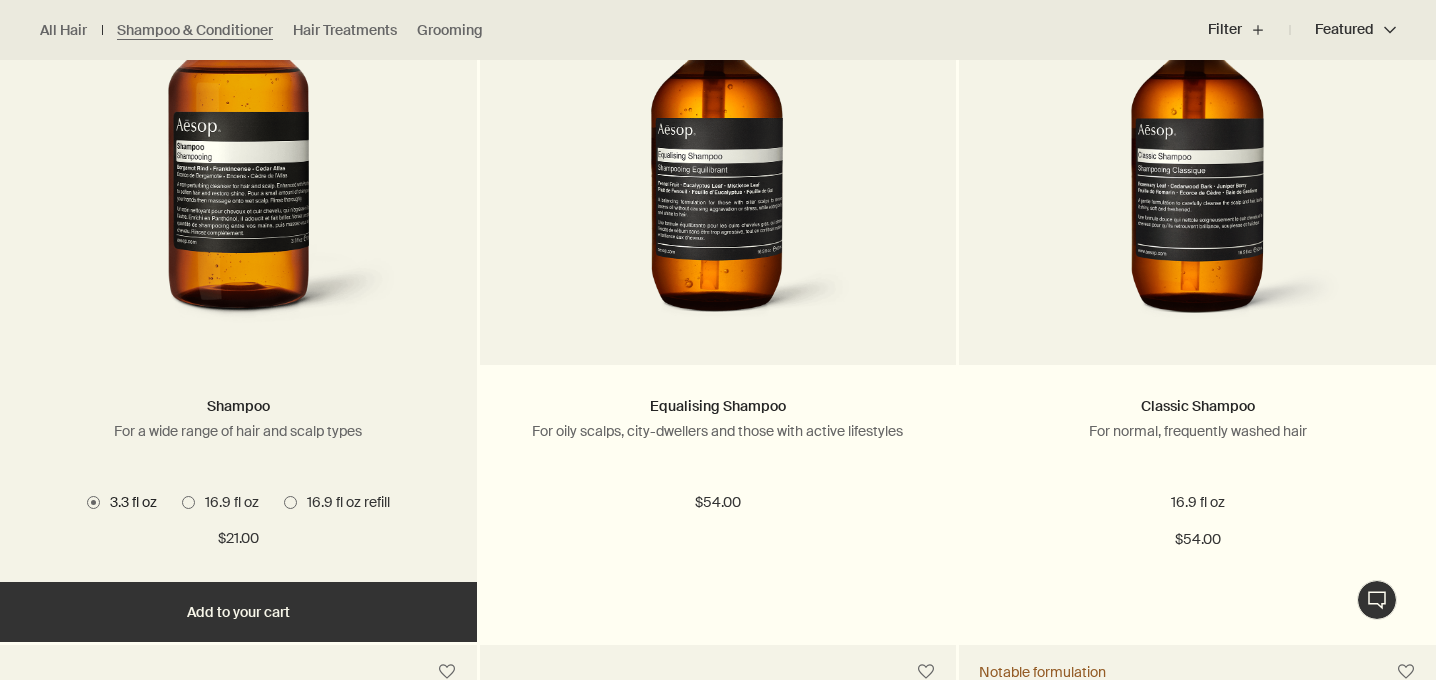 click at bounding box center [188, 502] 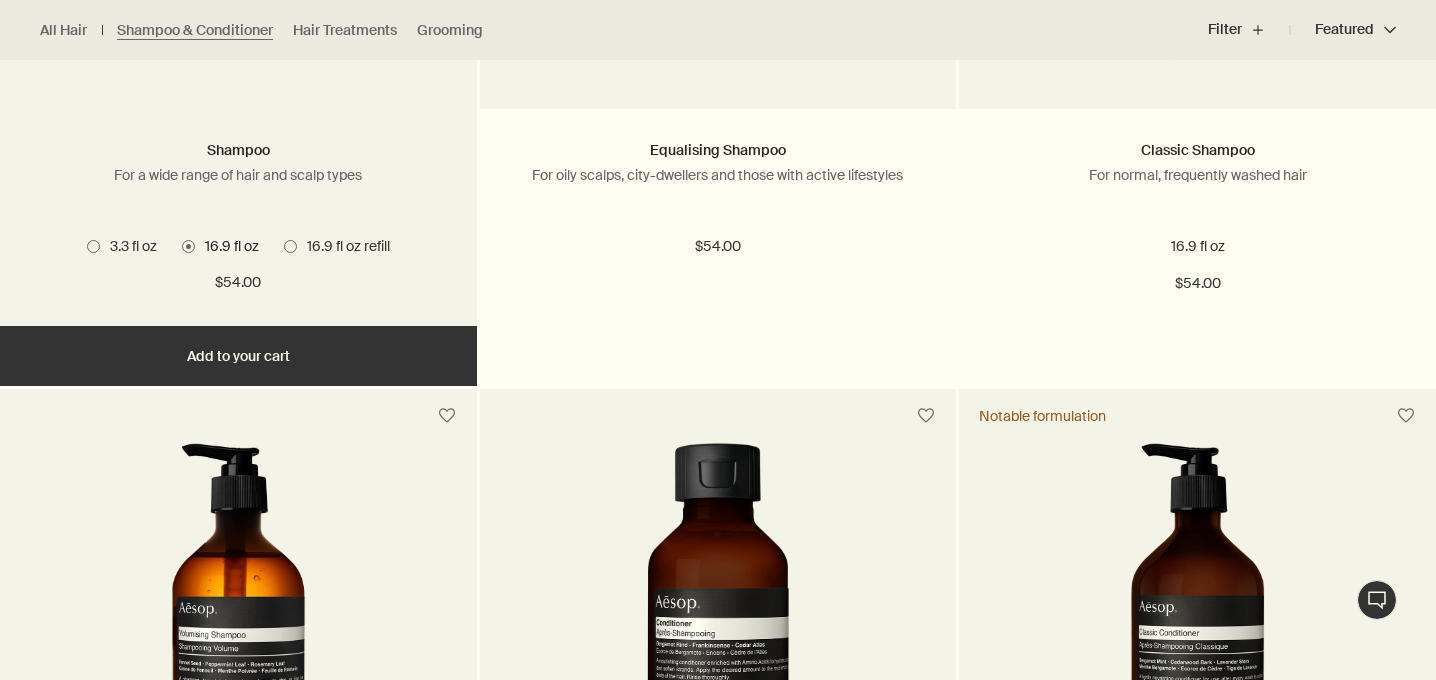 scroll, scrollTop: 977, scrollLeft: 0, axis: vertical 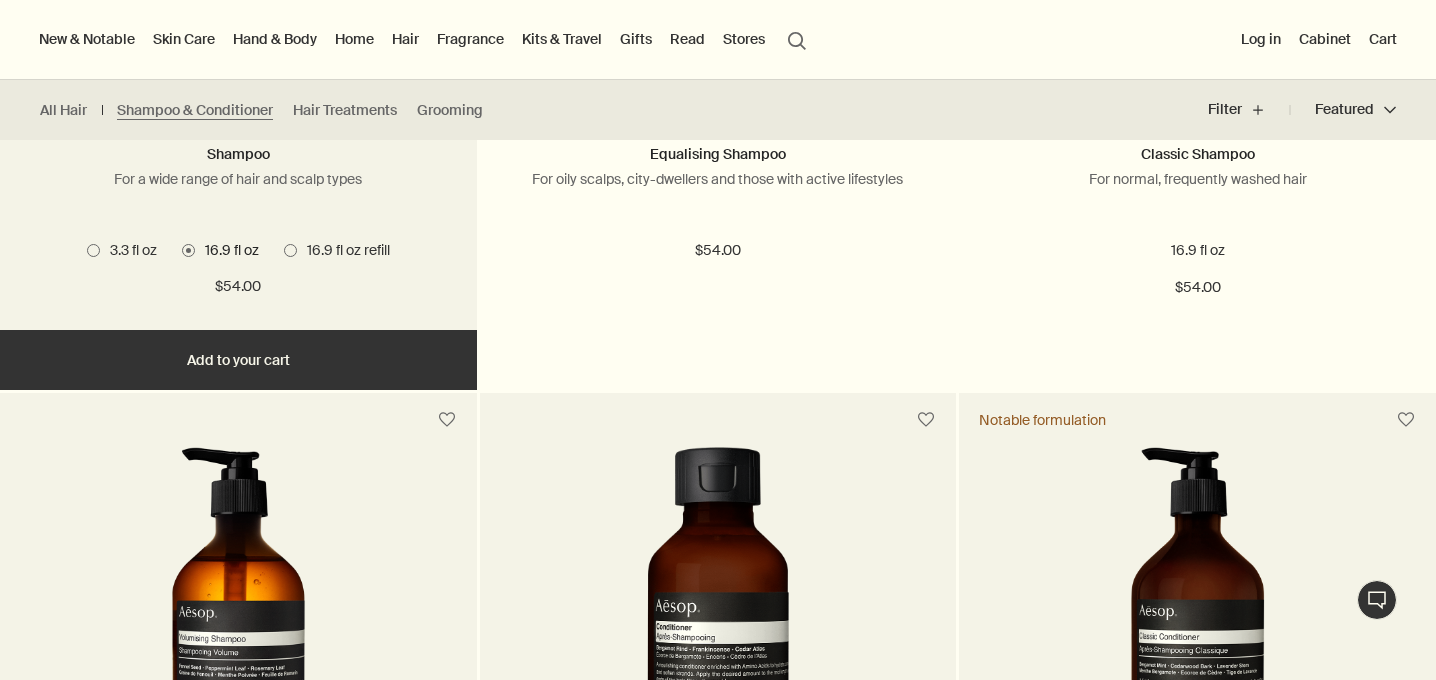 click on "16.9 fl oz" at bounding box center (227, 250) 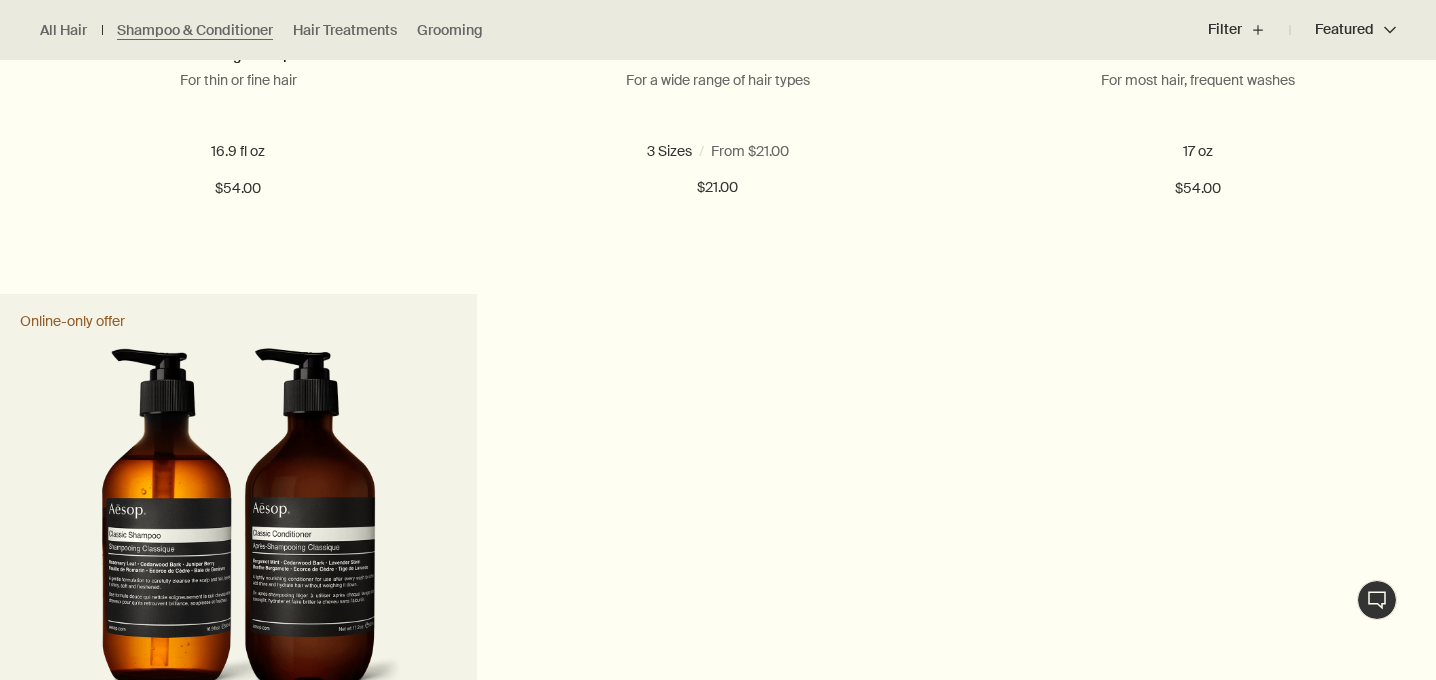 scroll, scrollTop: 1989, scrollLeft: 0, axis: vertical 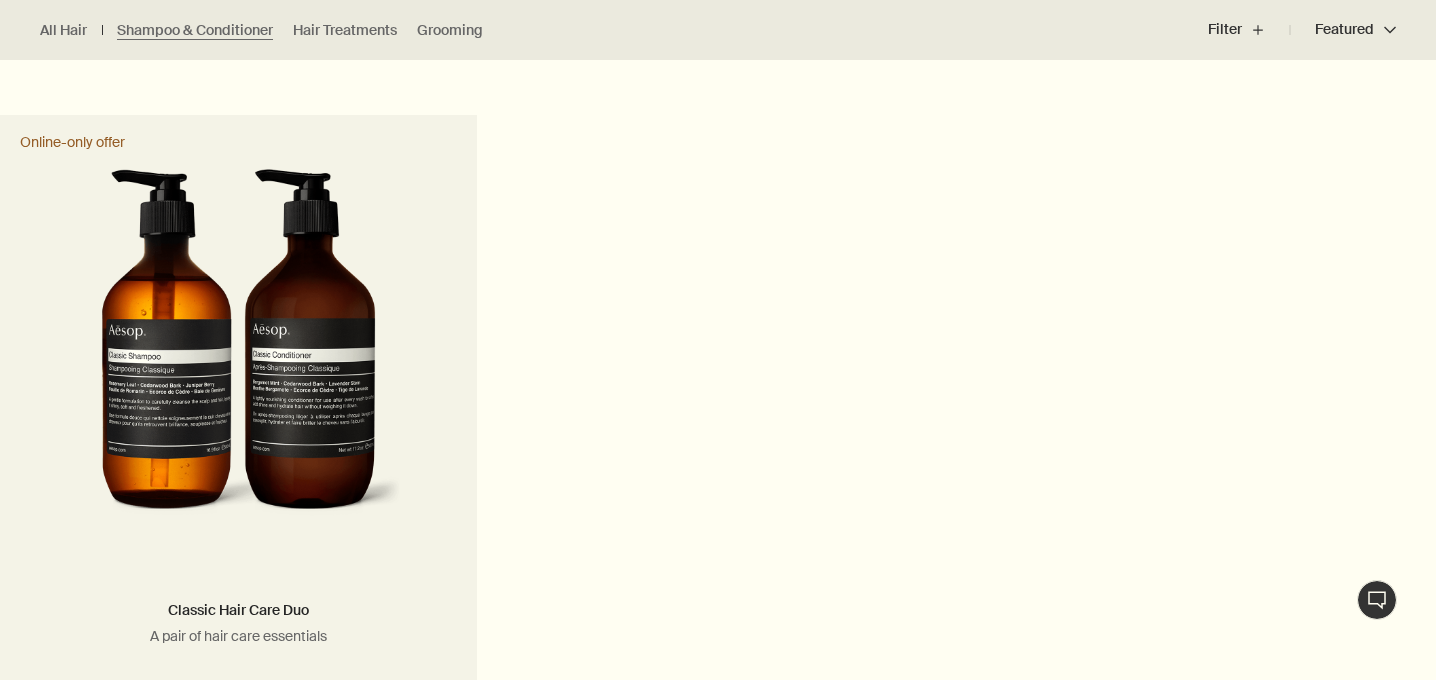 click at bounding box center (238, 354) 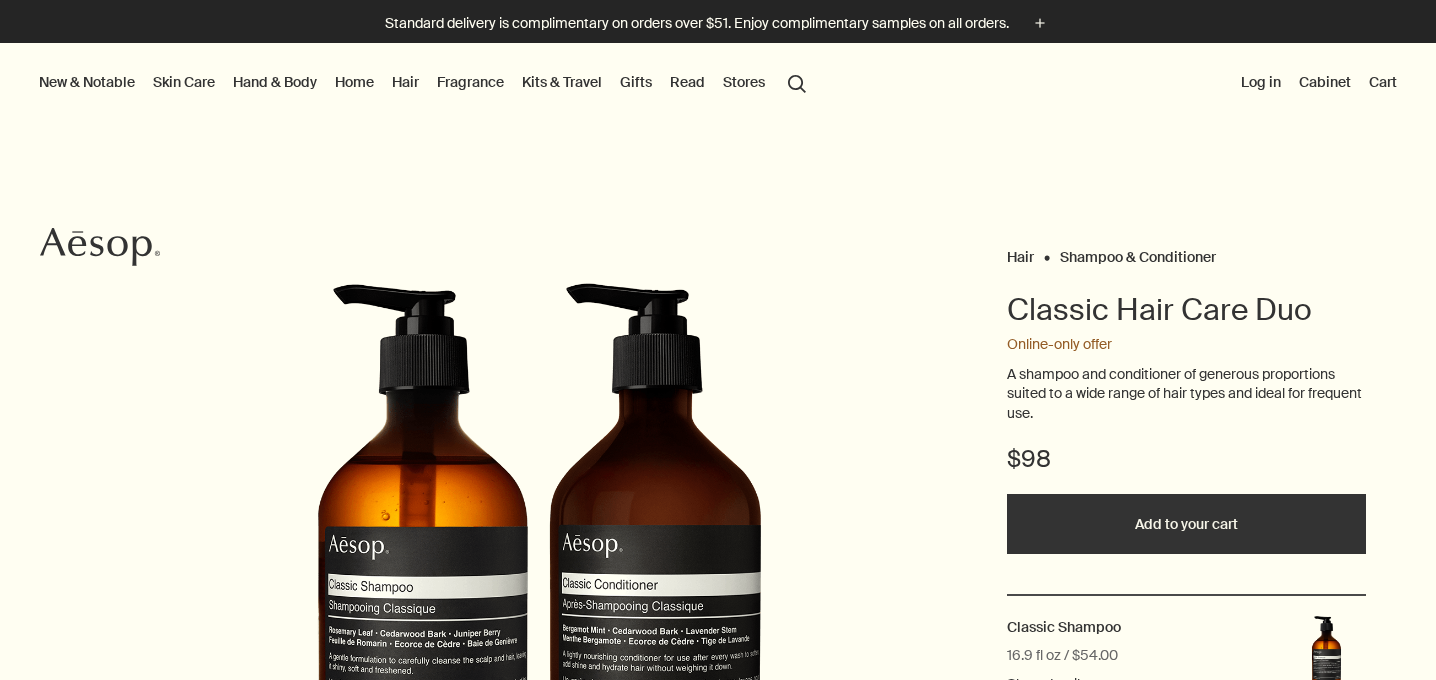 scroll, scrollTop: 0, scrollLeft: 0, axis: both 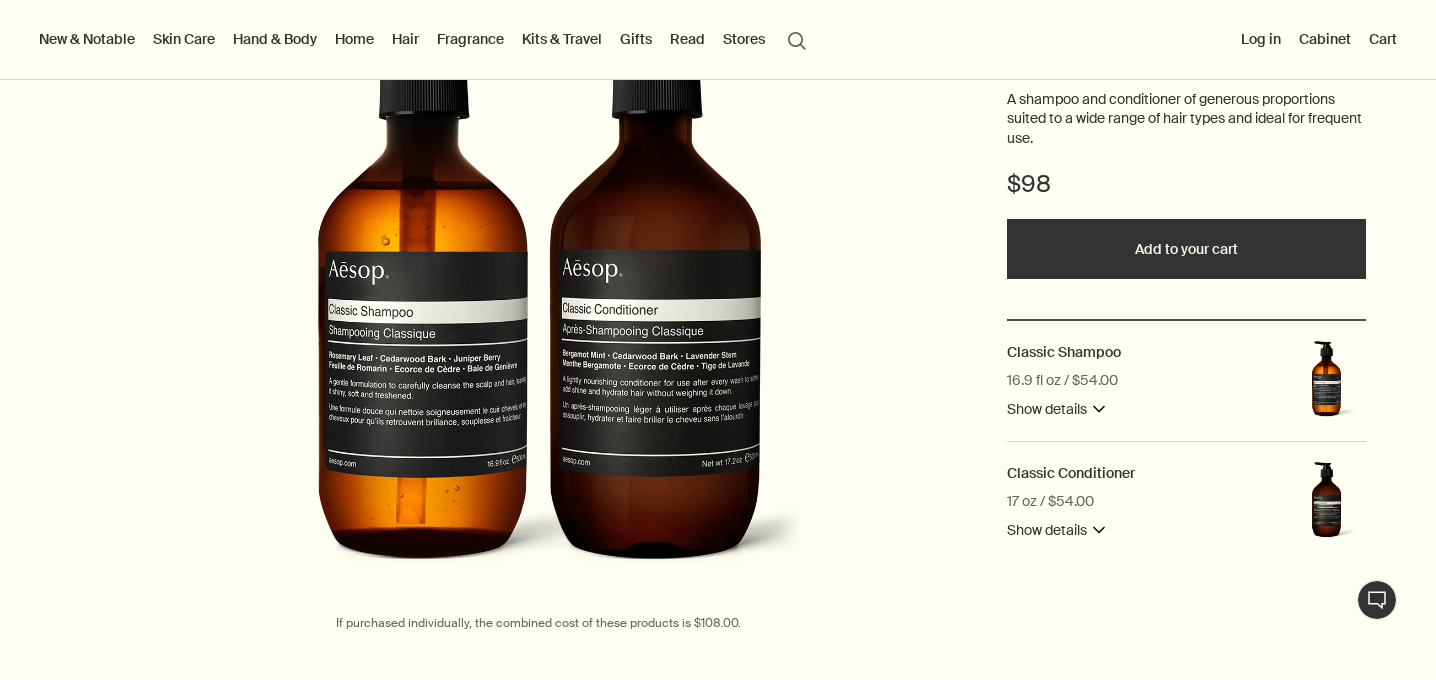 click on "Add to your cart" at bounding box center [1186, 249] 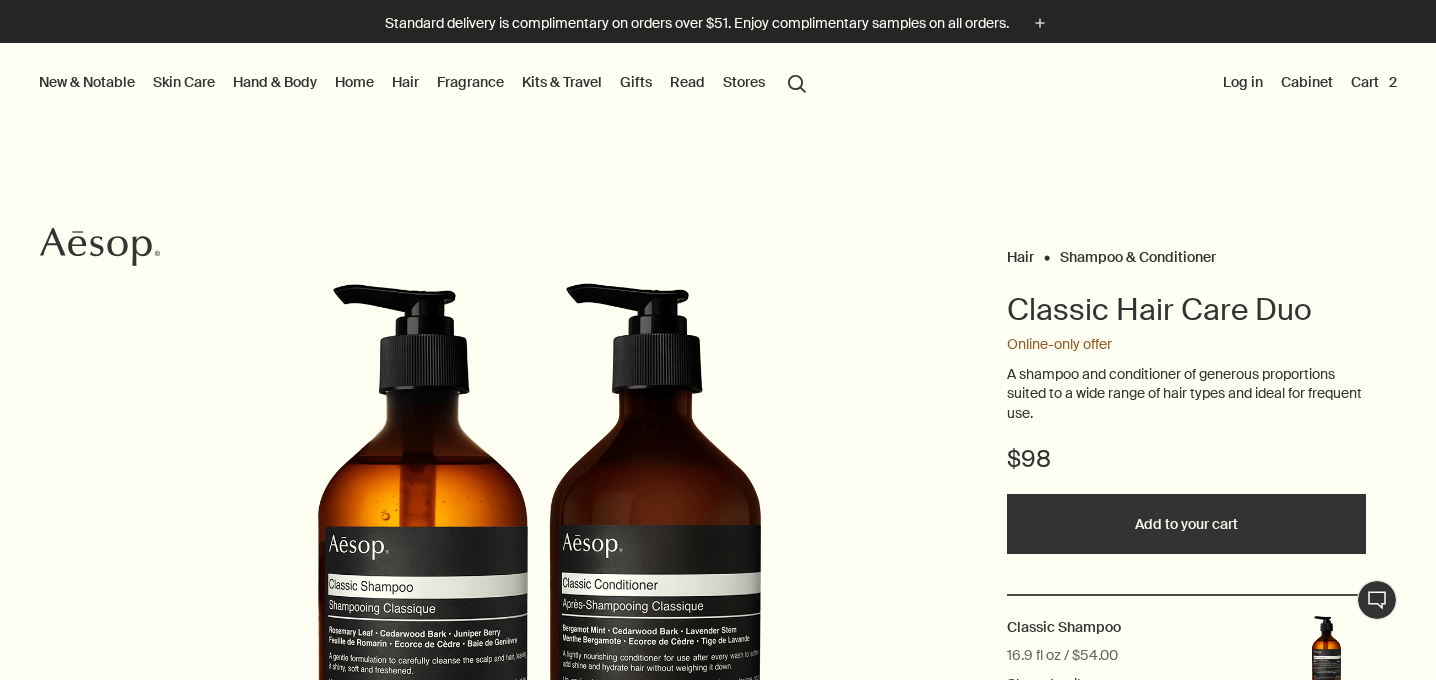 scroll, scrollTop: 8, scrollLeft: 0, axis: vertical 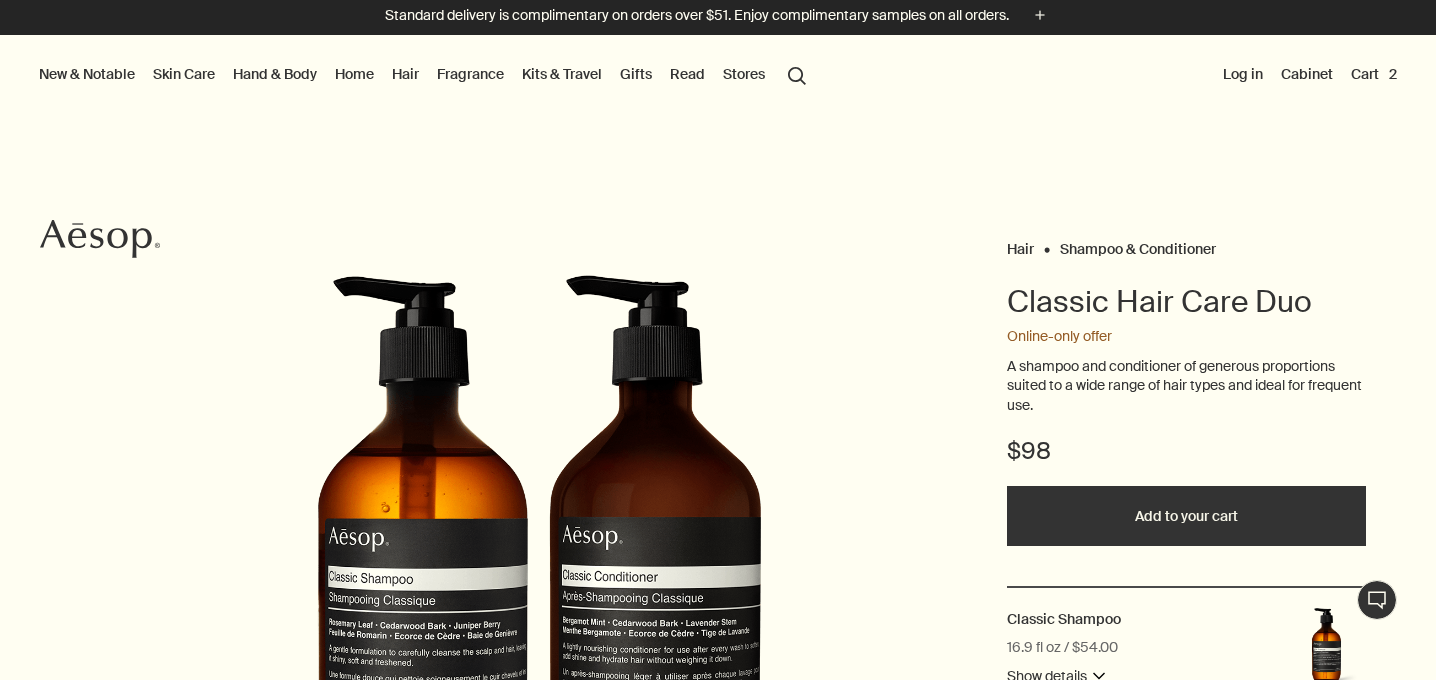 click on "Skin Care" at bounding box center [184, 74] 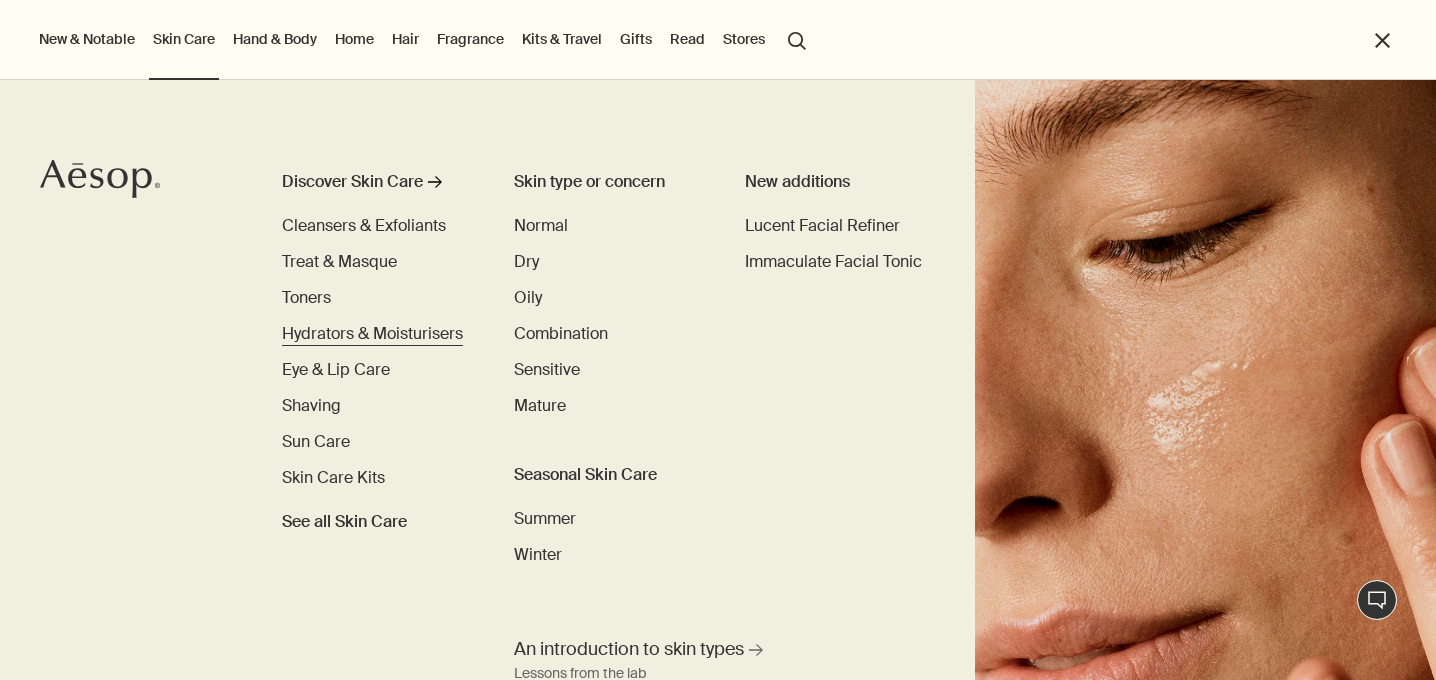 click on "Hydrators & Moisturisers" at bounding box center [372, 333] 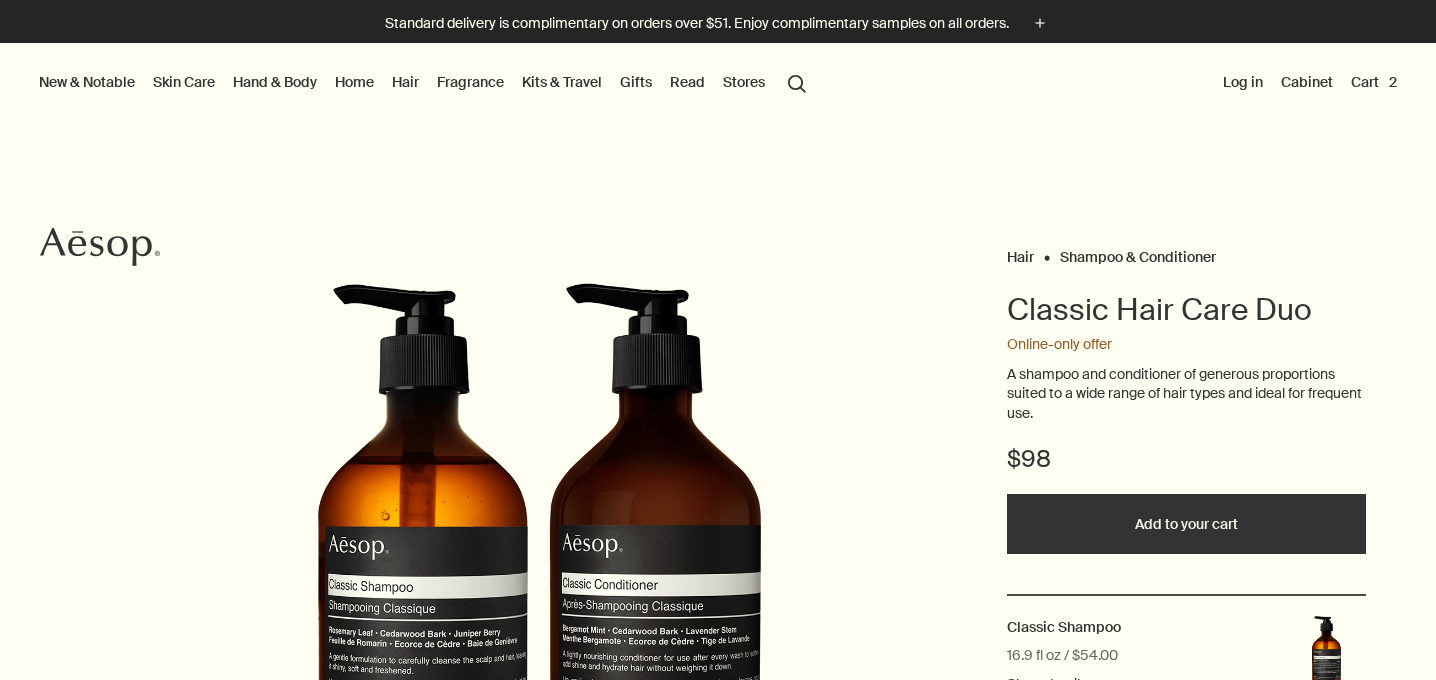 scroll, scrollTop: 0, scrollLeft: 0, axis: both 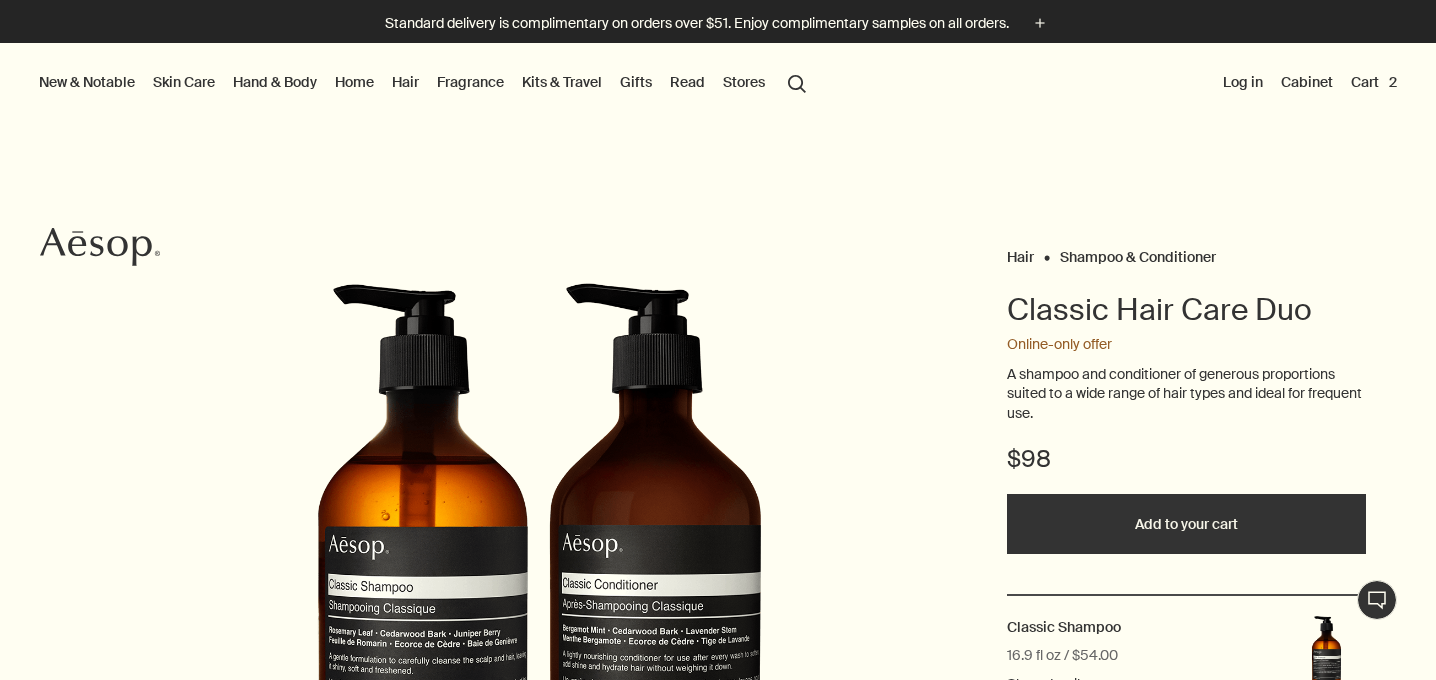 click on "Skin Care" at bounding box center (184, 82) 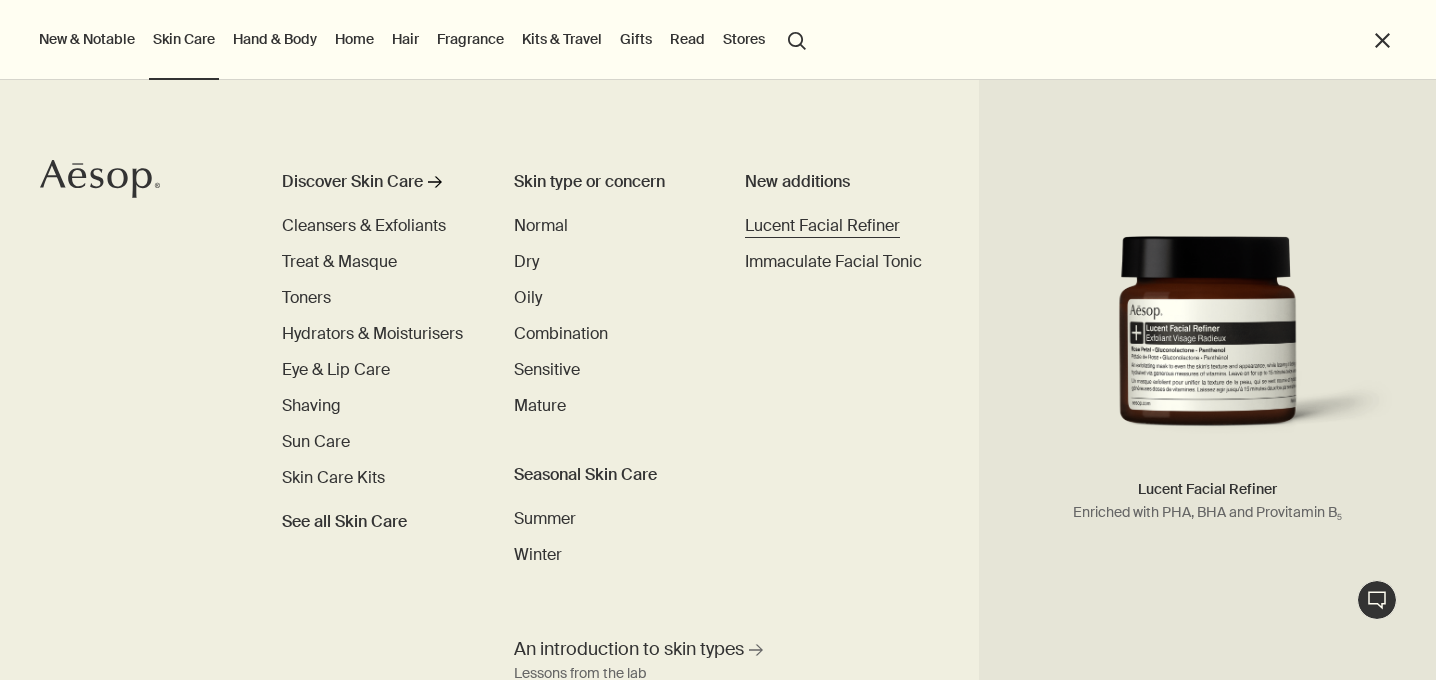 click on "Lucent Facial Refiner" at bounding box center [822, 225] 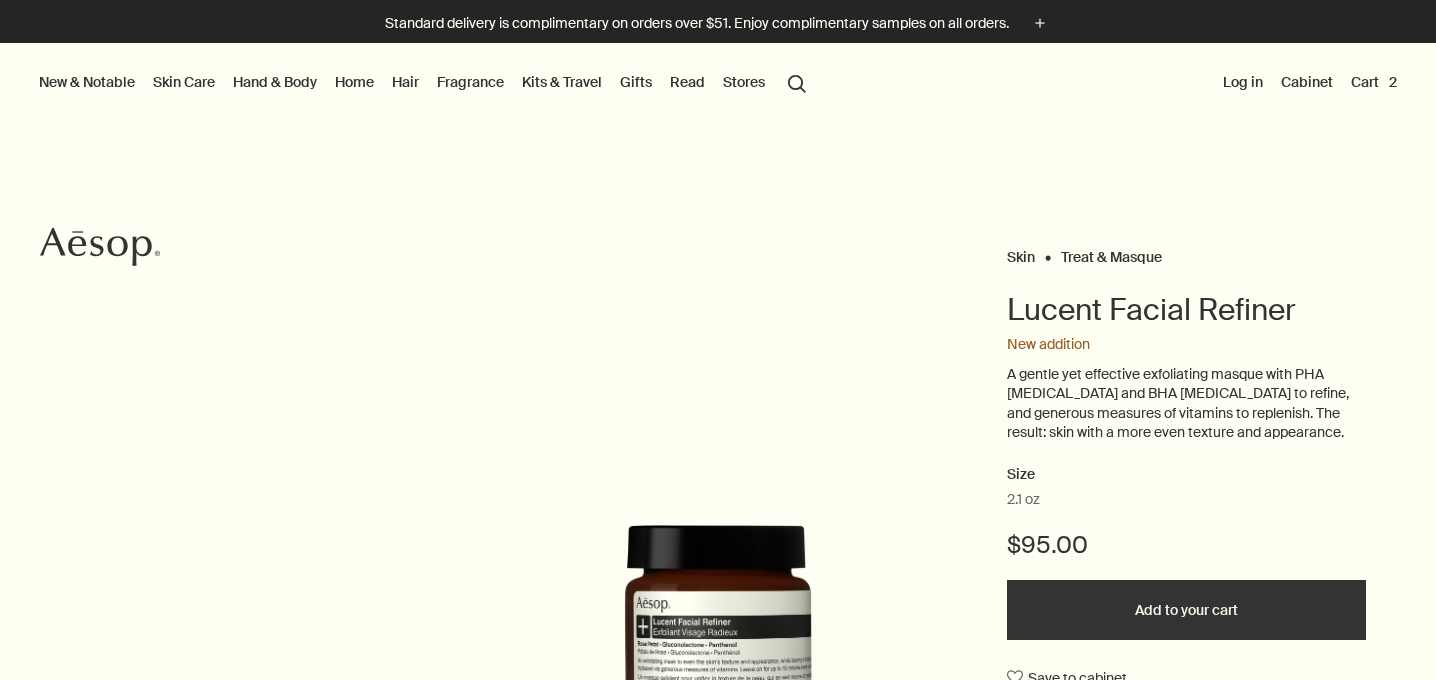scroll, scrollTop: 0, scrollLeft: 0, axis: both 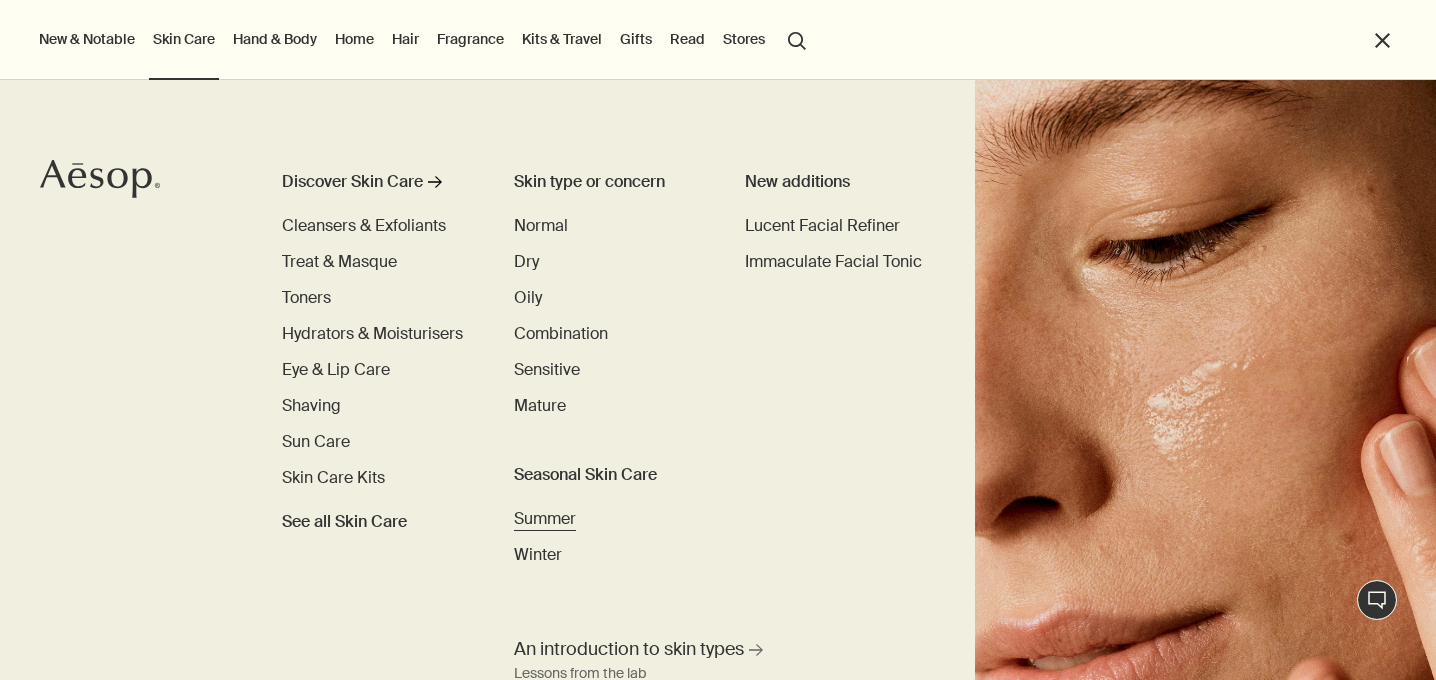click on "Summer" at bounding box center [545, 518] 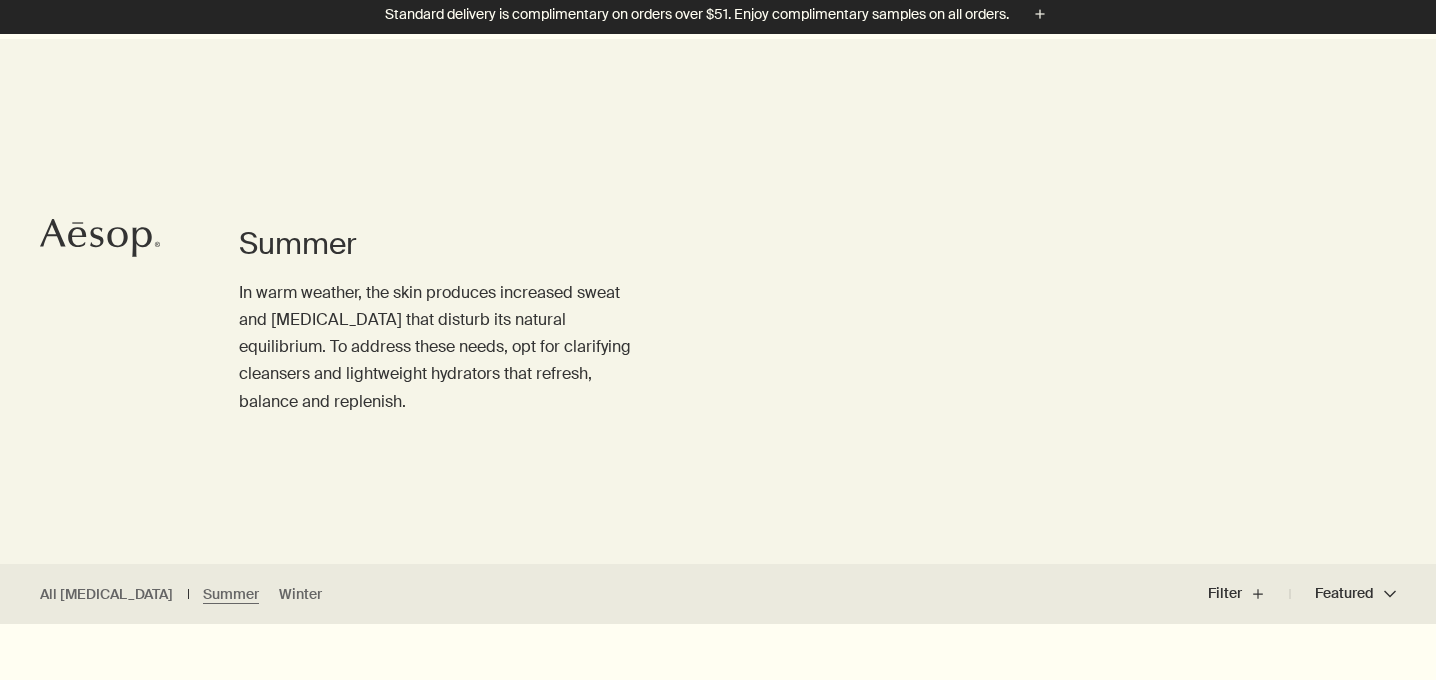 scroll, scrollTop: 0, scrollLeft: 0, axis: both 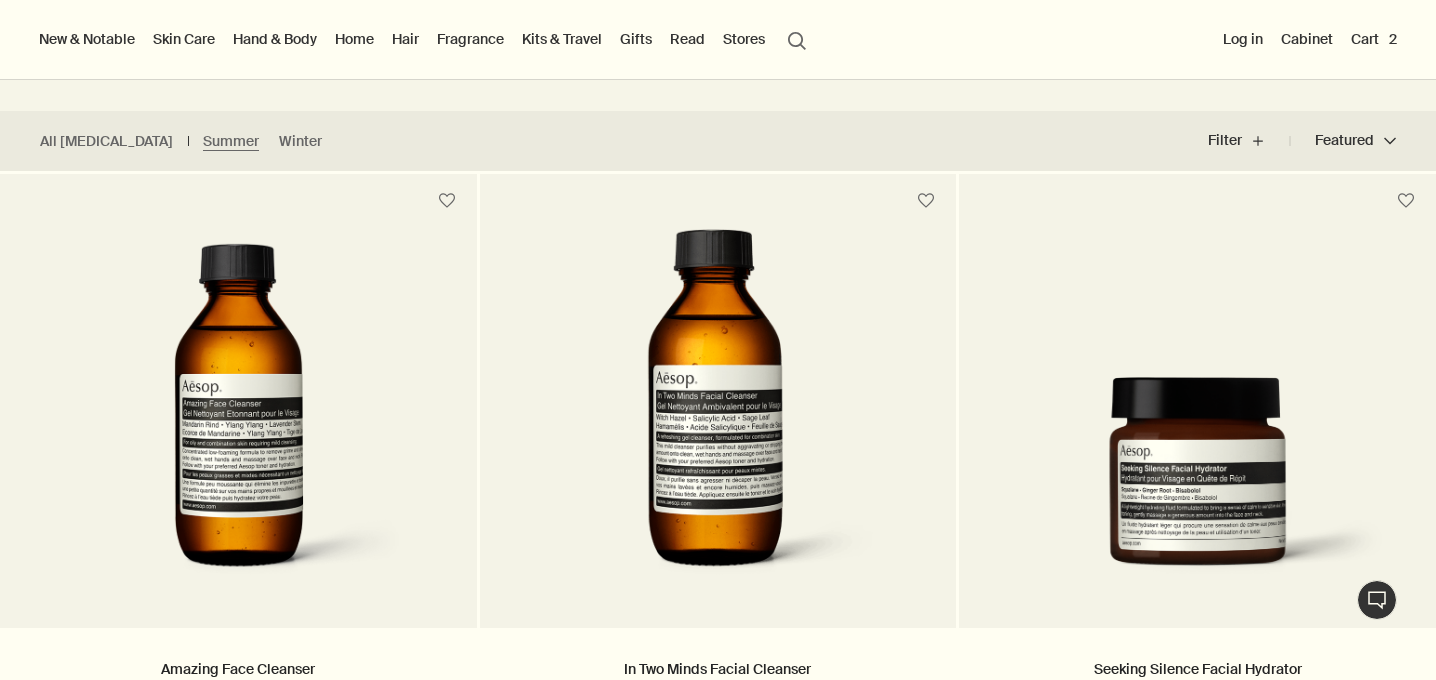 click on "Hand & Body" at bounding box center (275, 39) 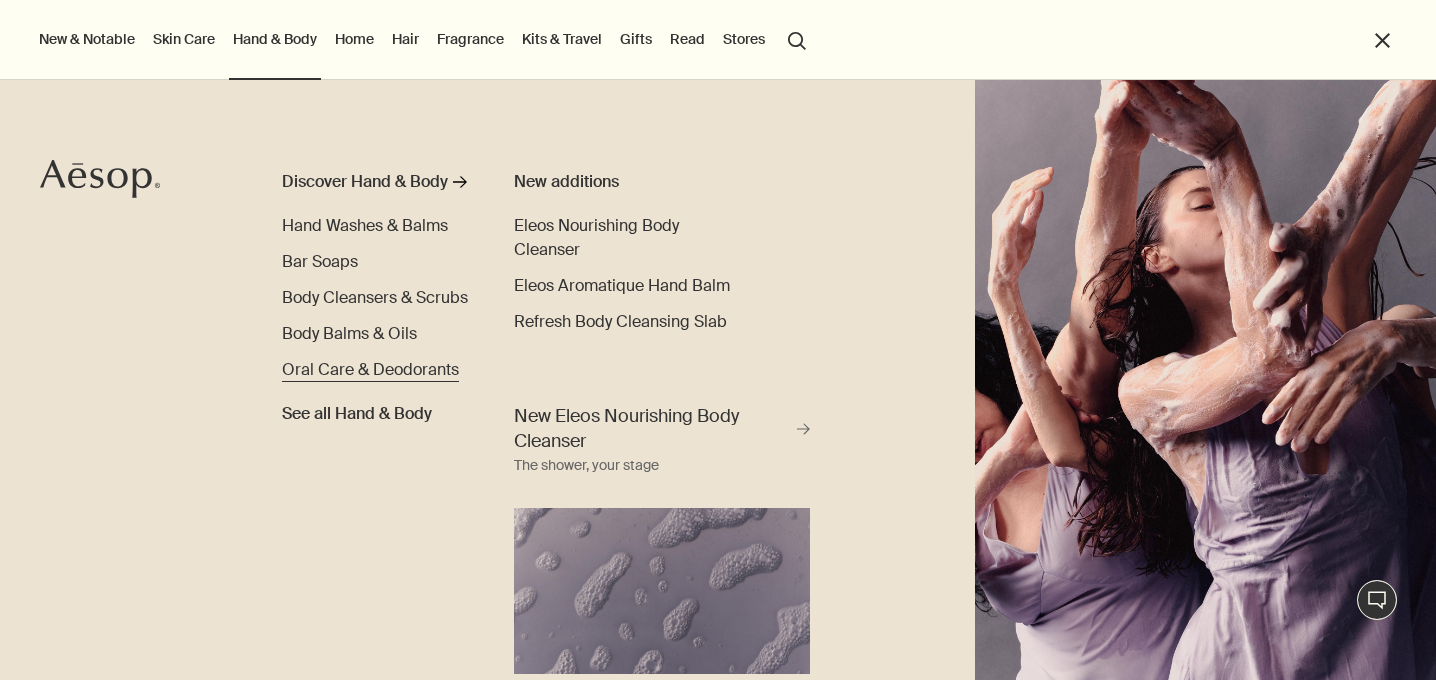 click on "Oral Care & Deodorants" at bounding box center (370, 369) 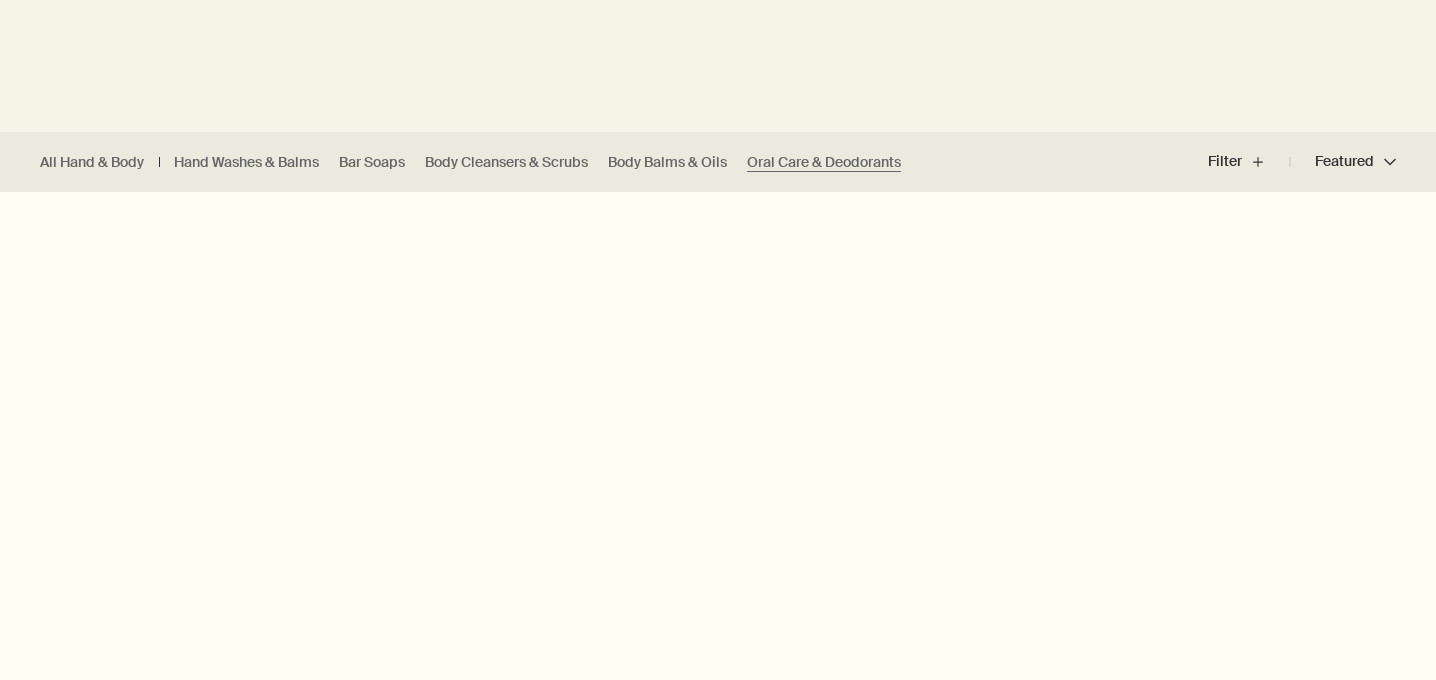 scroll, scrollTop: 441, scrollLeft: 0, axis: vertical 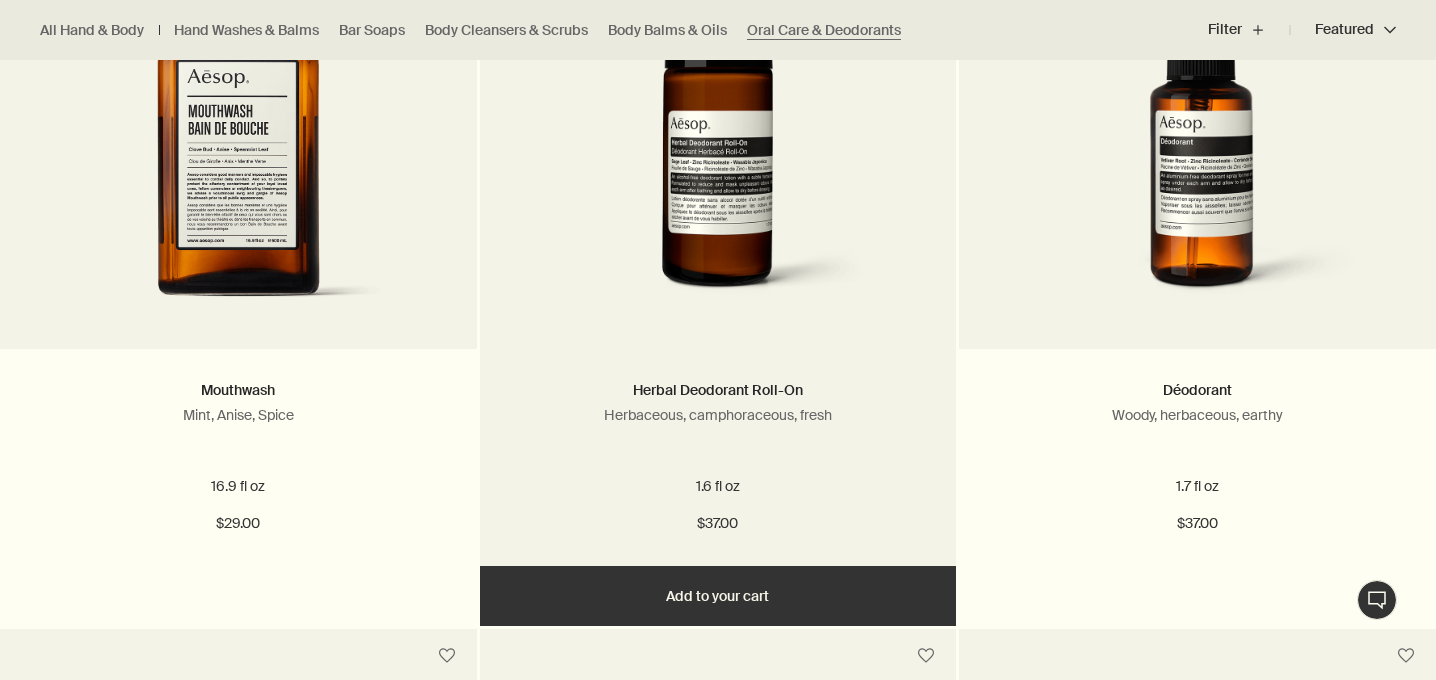 click on "Add Add to your cart" at bounding box center [718, 596] 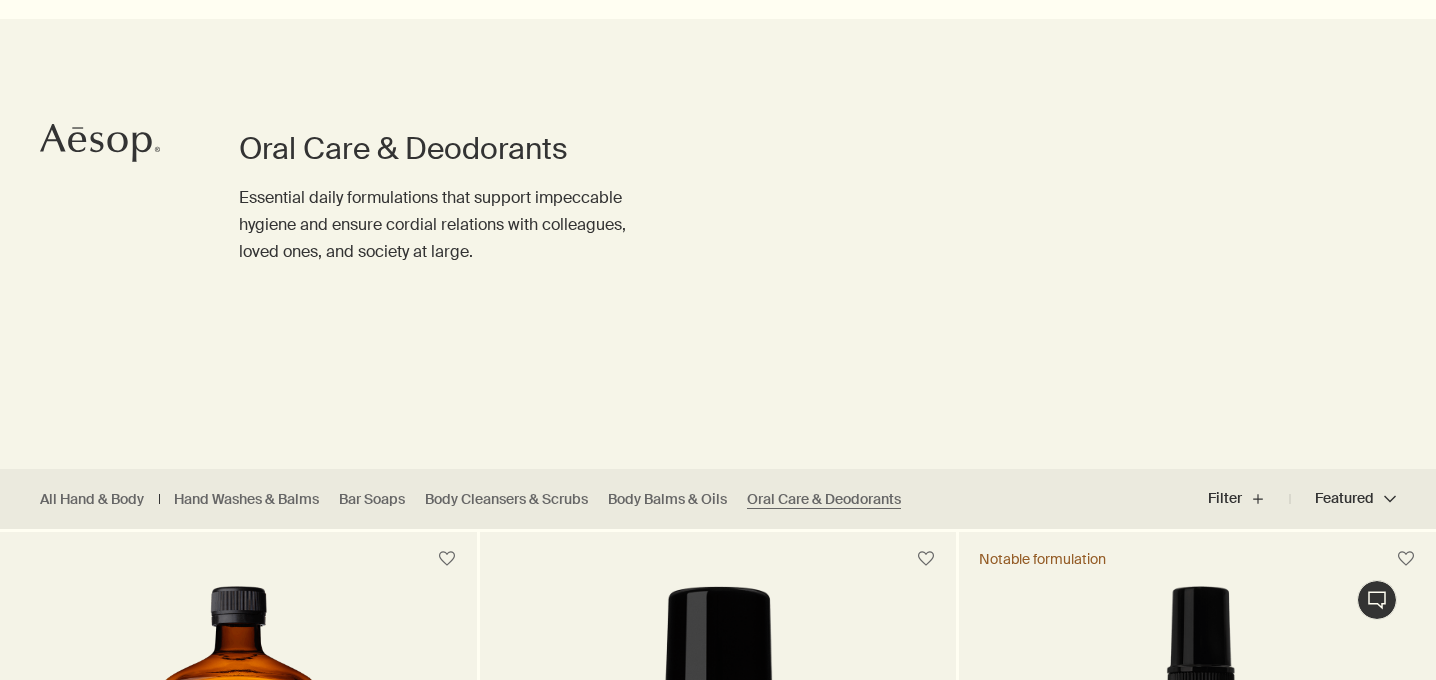 scroll, scrollTop: 0, scrollLeft: 0, axis: both 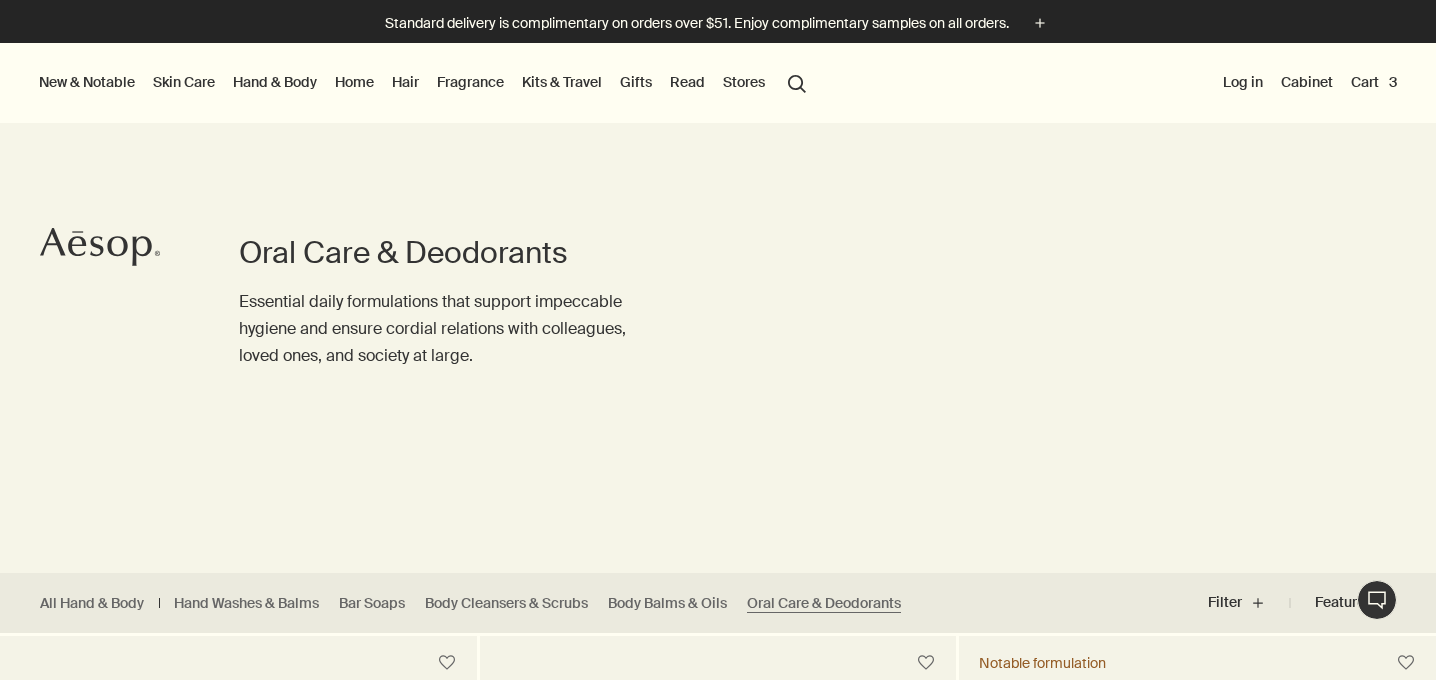 click on "Hand & Body" at bounding box center [275, 82] 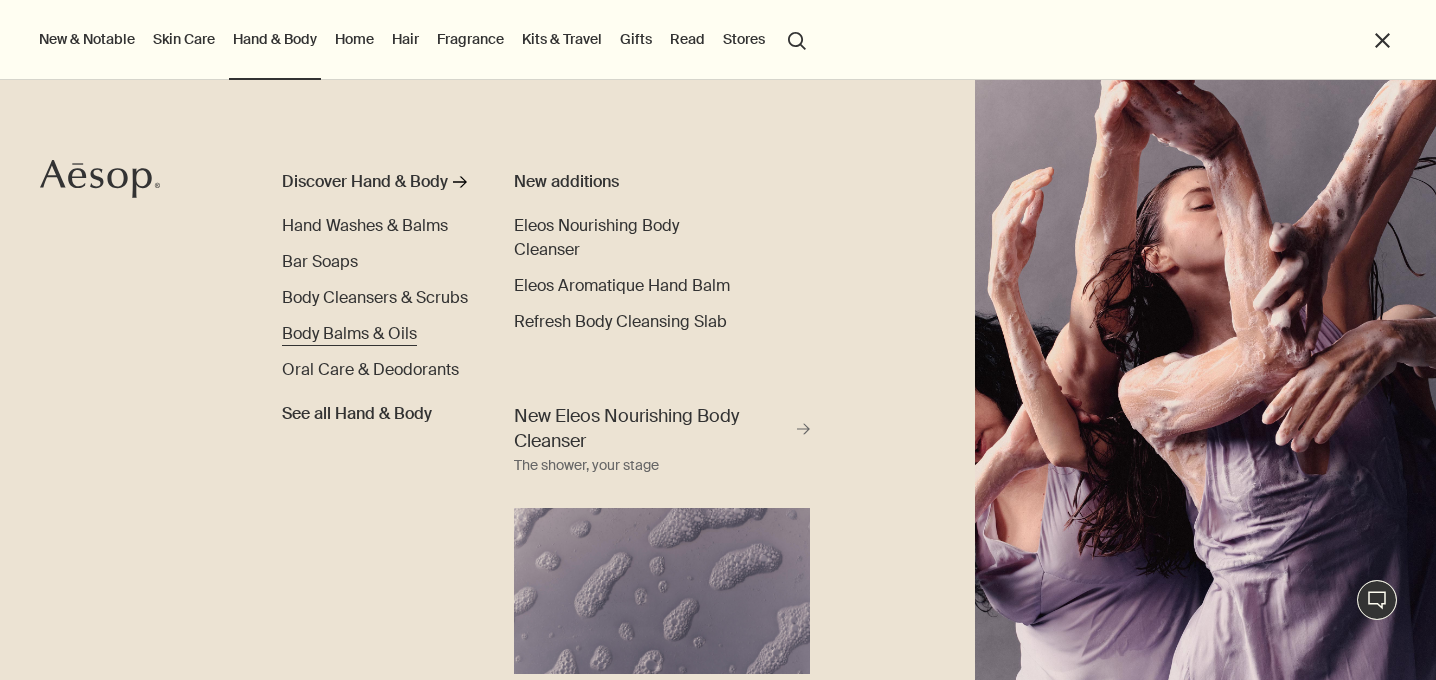 click on "Body Balms & Oils" at bounding box center [349, 333] 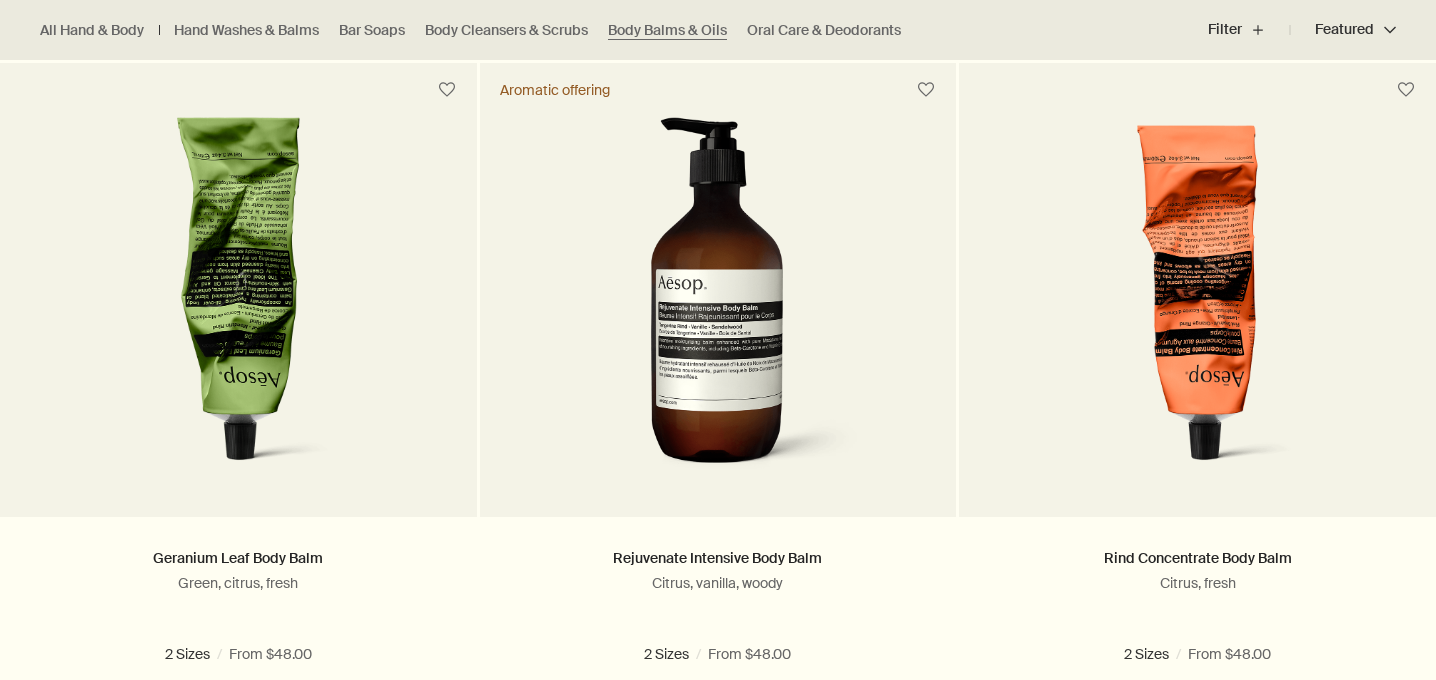 scroll, scrollTop: 0, scrollLeft: 0, axis: both 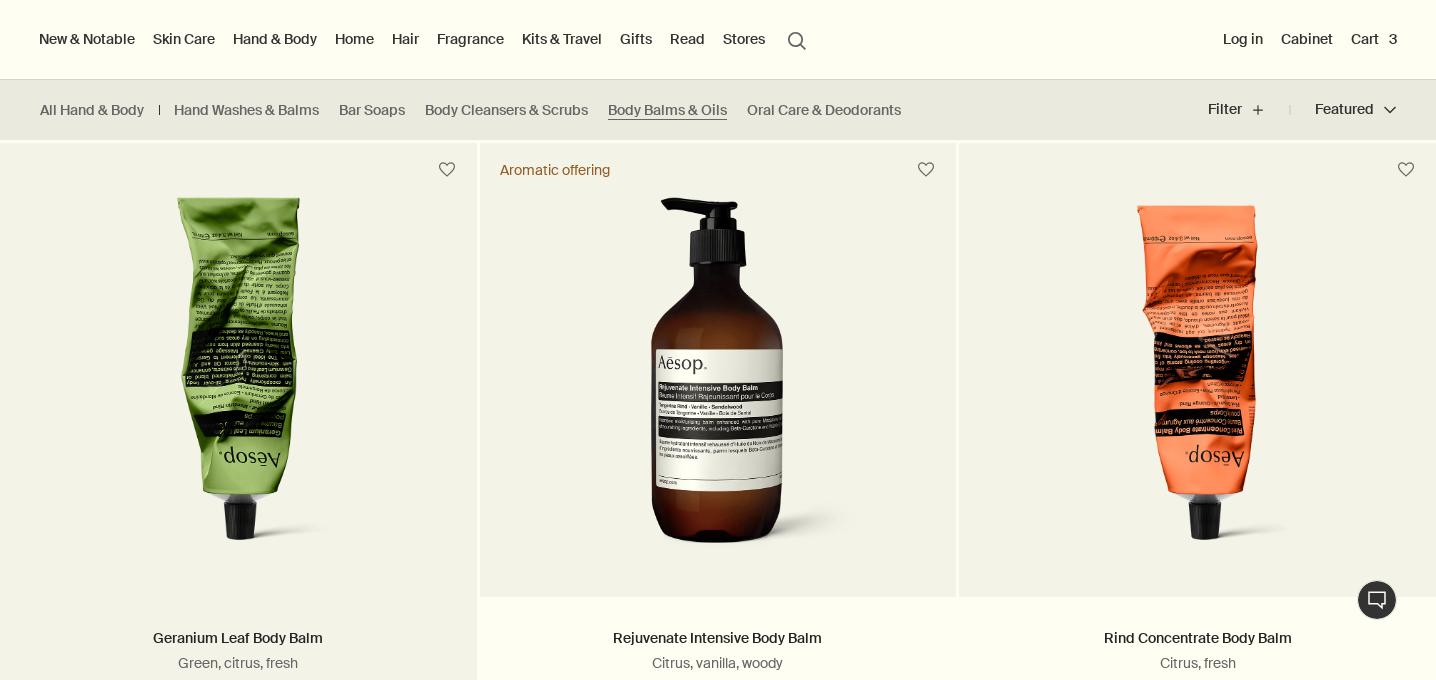 click at bounding box center [238, 382] 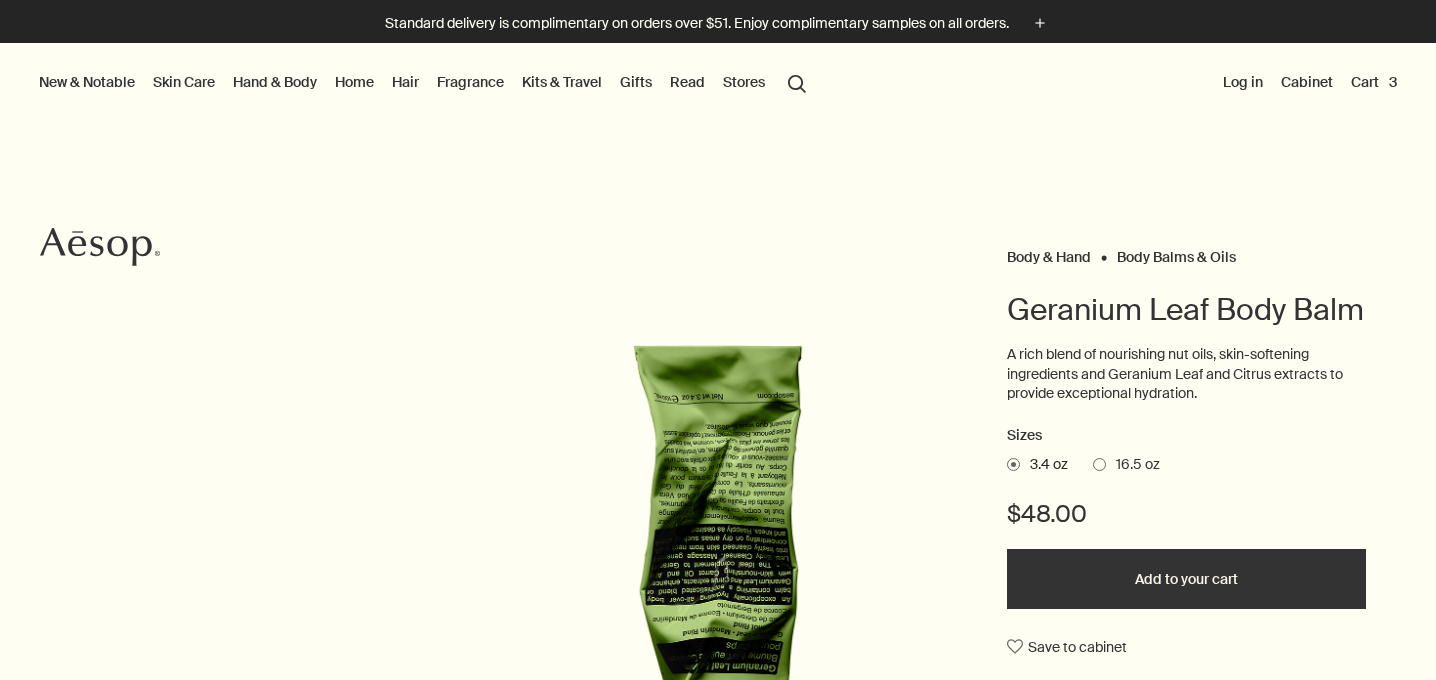 scroll, scrollTop: 0, scrollLeft: 0, axis: both 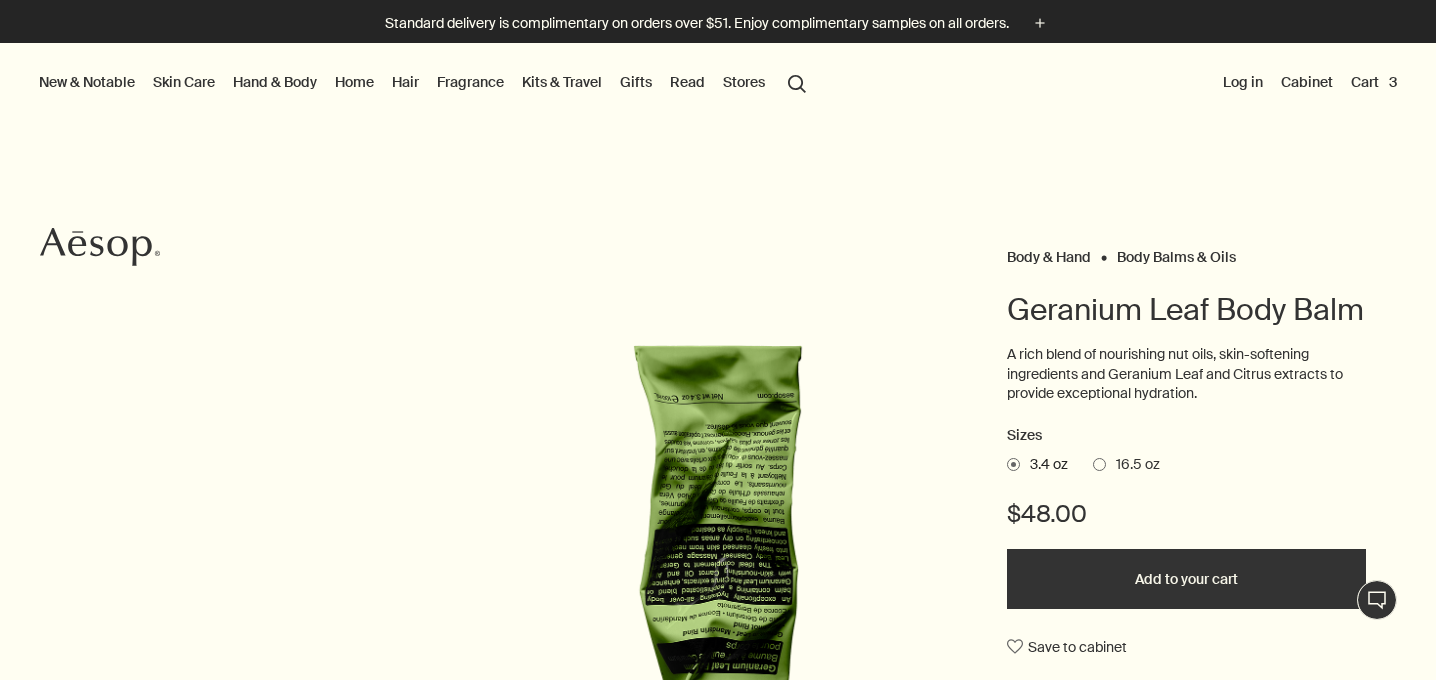 click on "Skin Care" at bounding box center [184, 82] 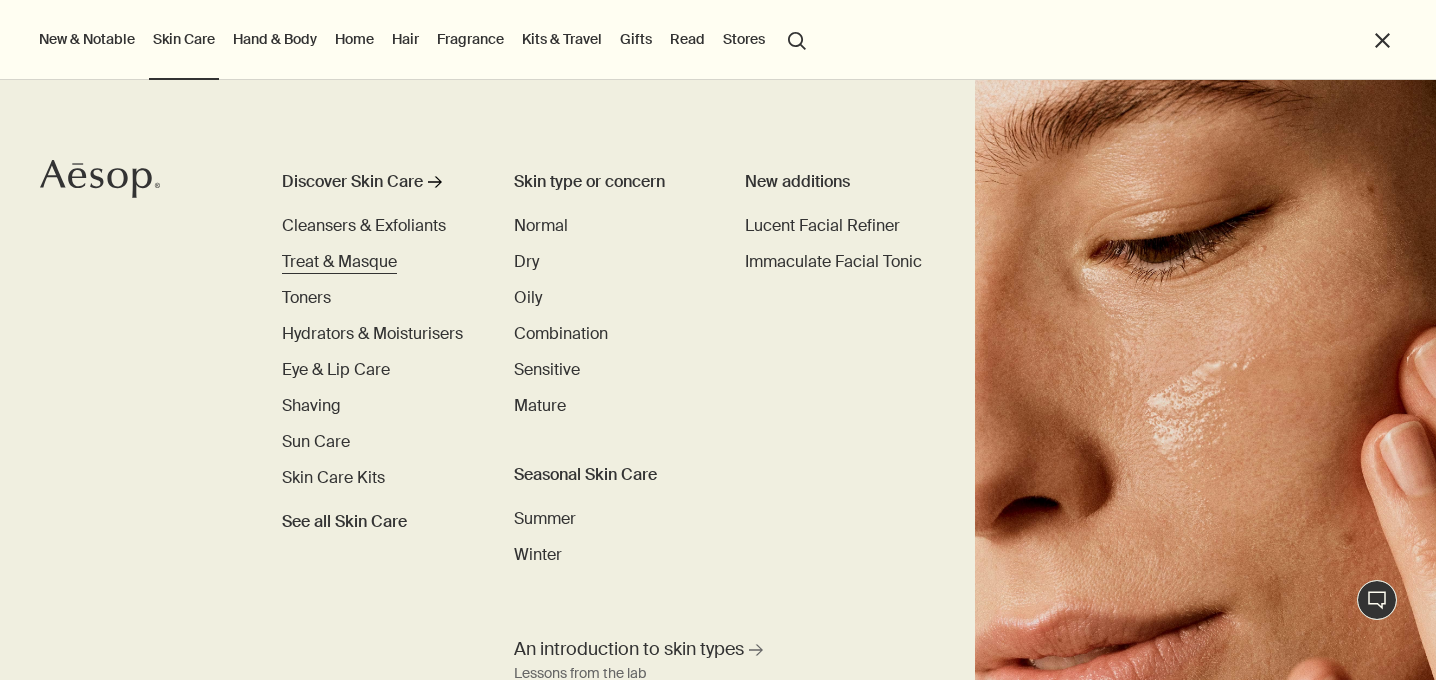 click on "Treat & Masque" at bounding box center [339, 261] 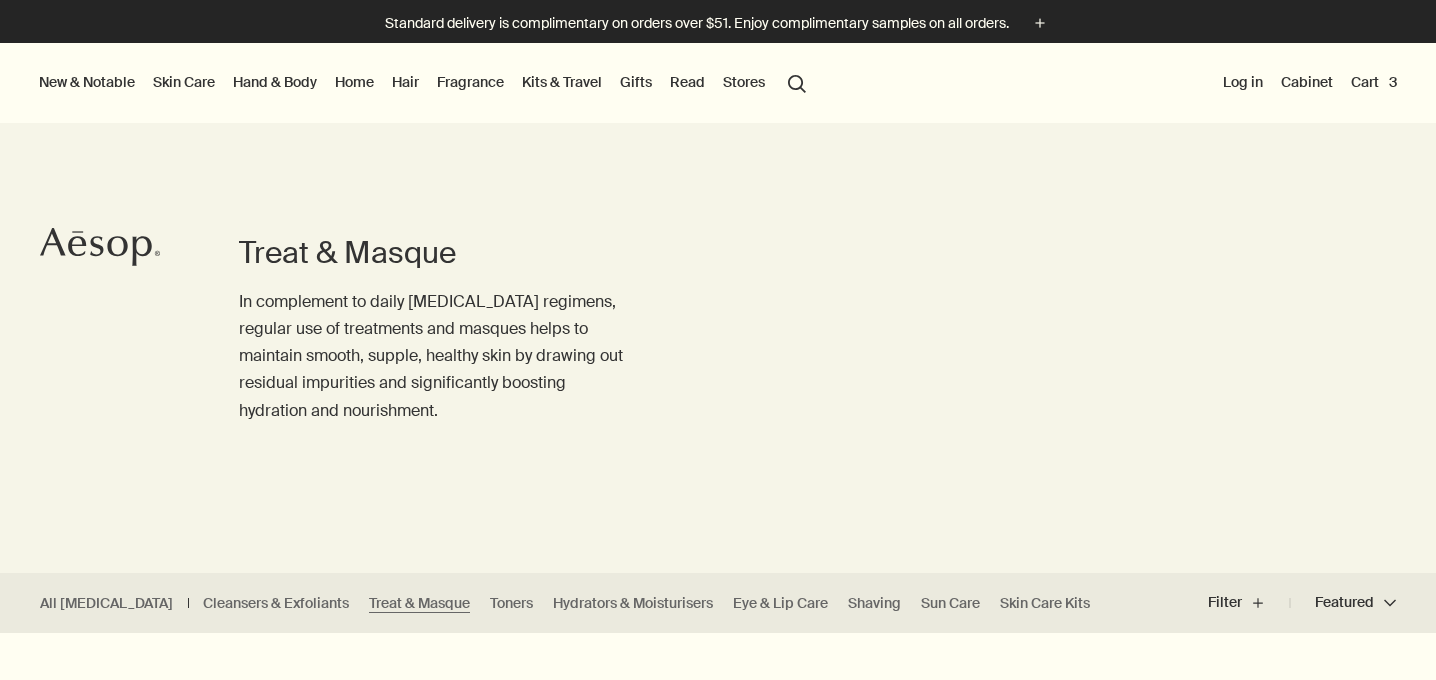 scroll, scrollTop: 0, scrollLeft: 0, axis: both 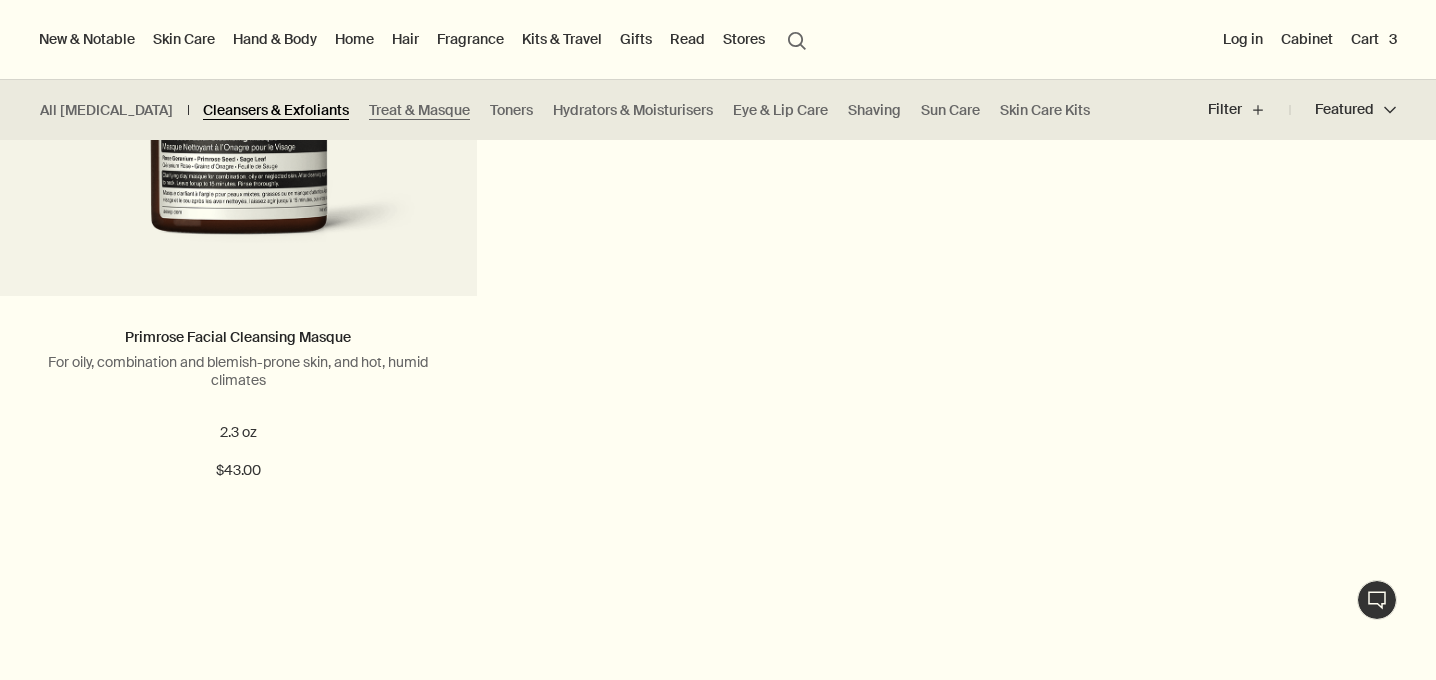 click on "Cleansers & Exfoliants" at bounding box center [276, 110] 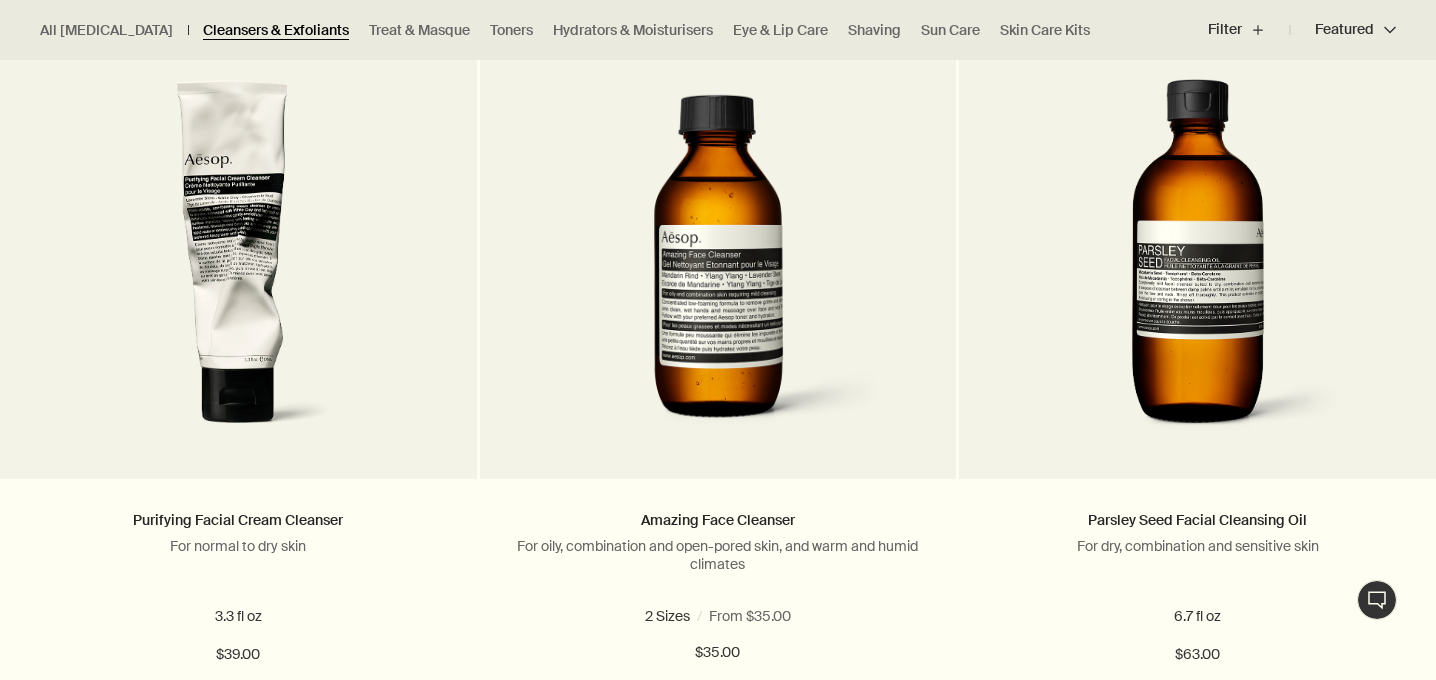 scroll, scrollTop: 1332, scrollLeft: 0, axis: vertical 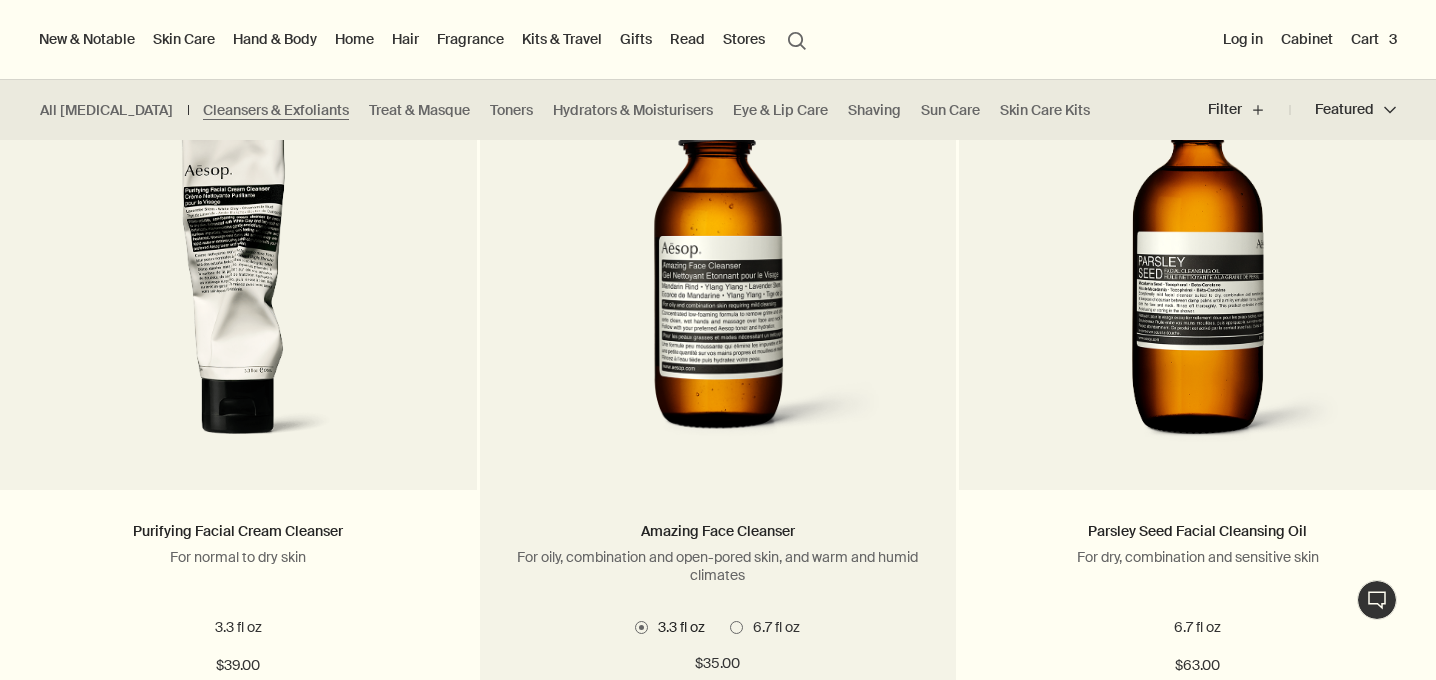 click at bounding box center [717, 275] 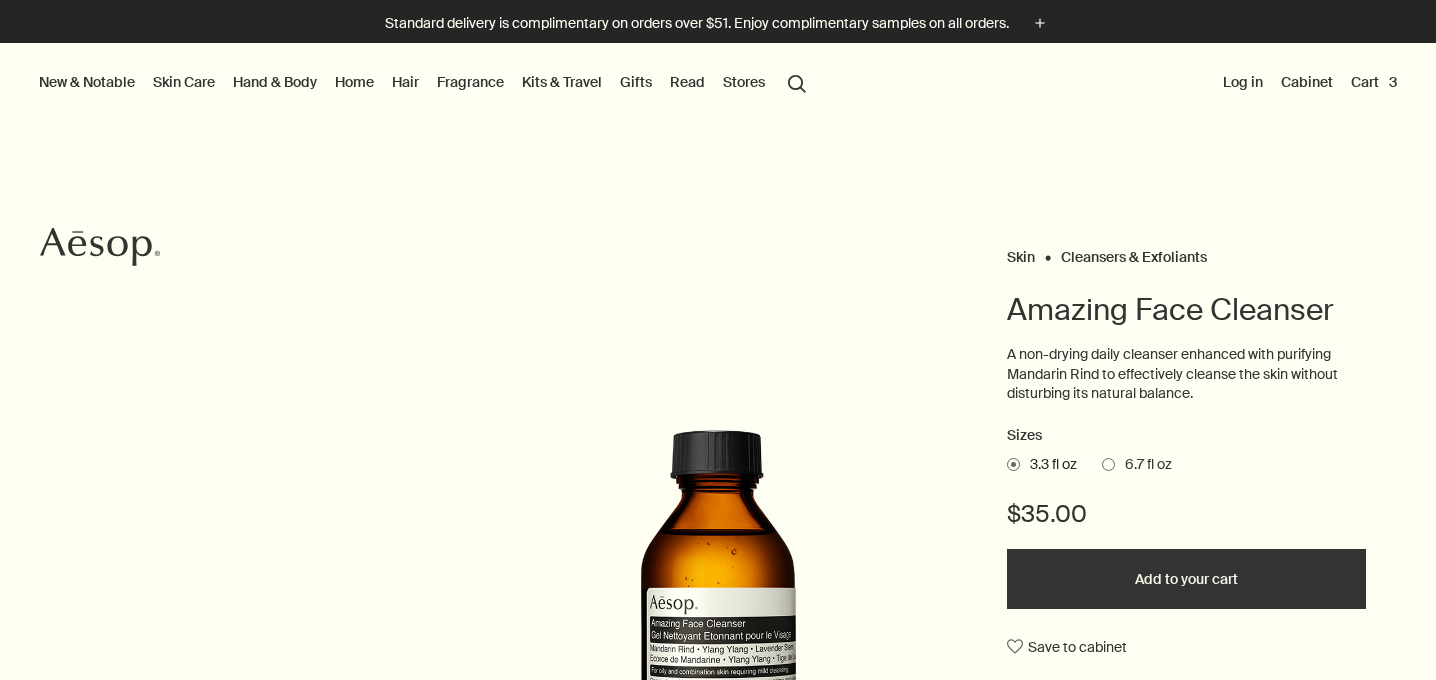 scroll, scrollTop: 0, scrollLeft: 0, axis: both 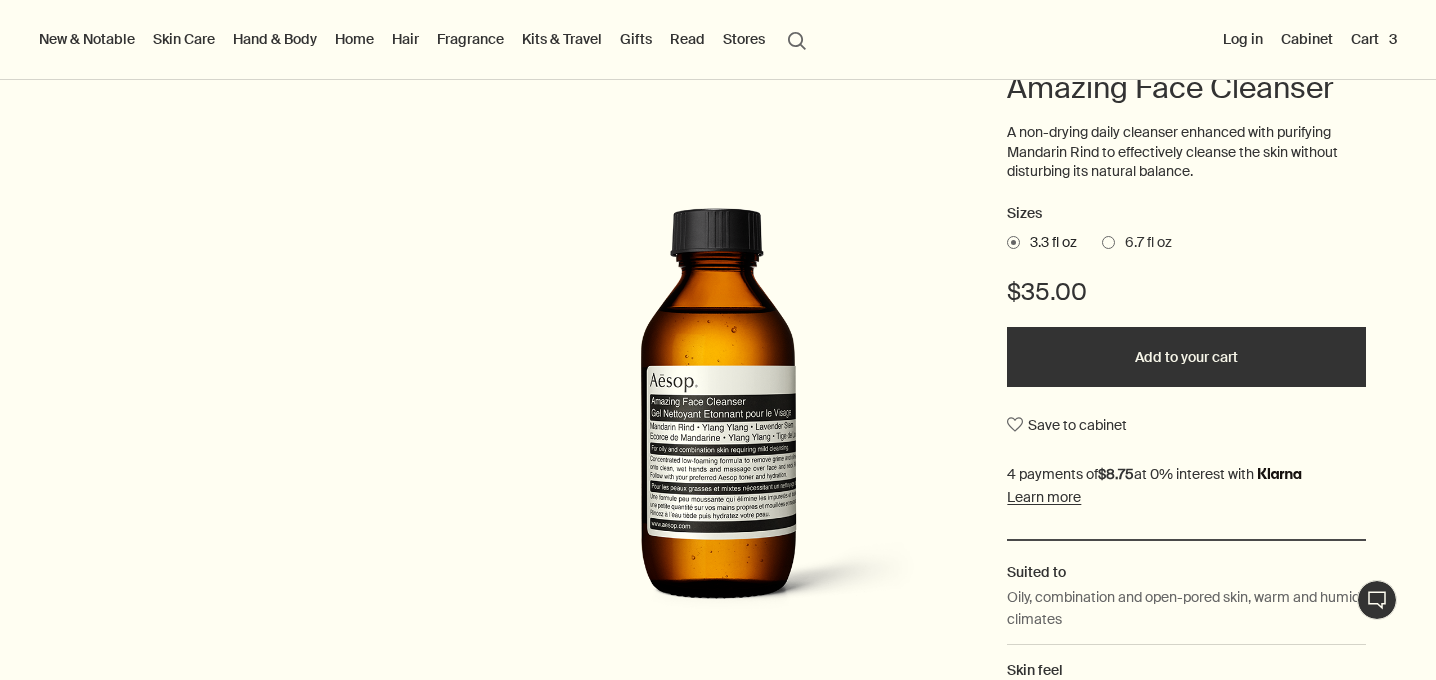 click at bounding box center [1108, 242] 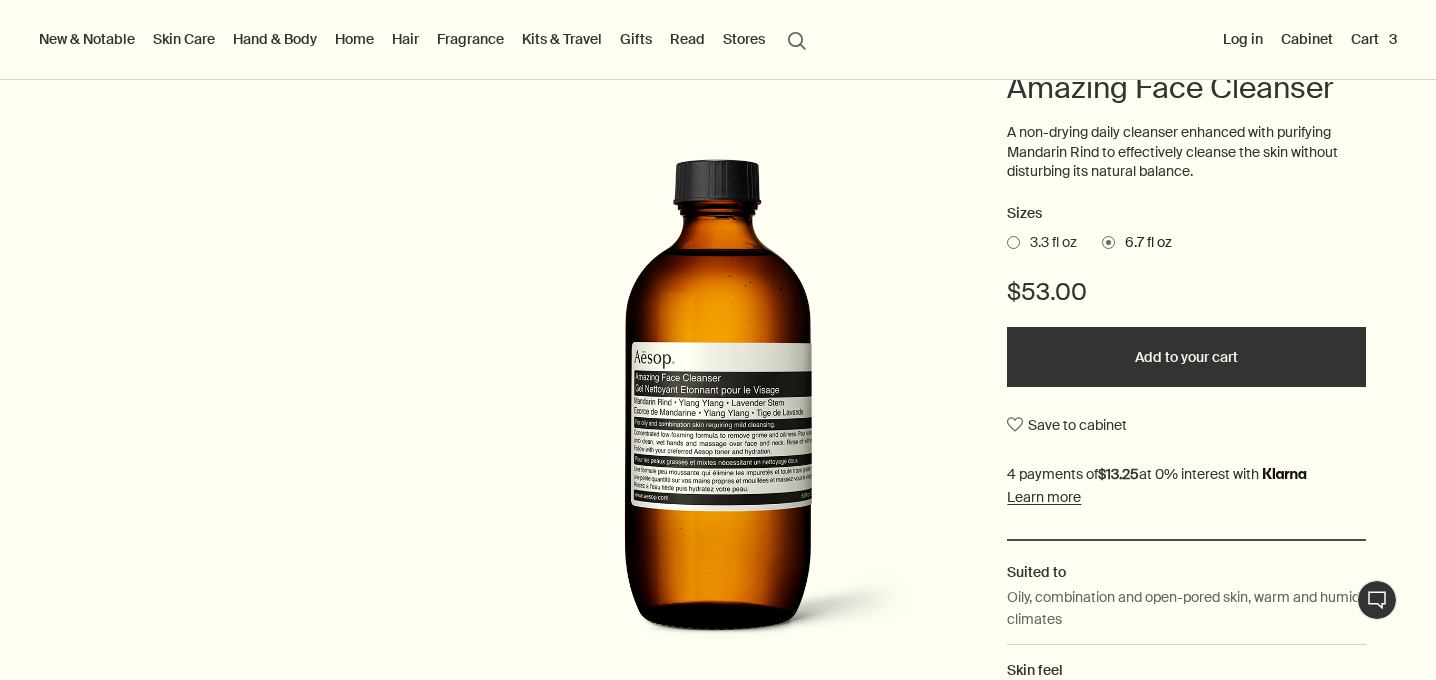 click on "Add to your cart" at bounding box center [1186, 357] 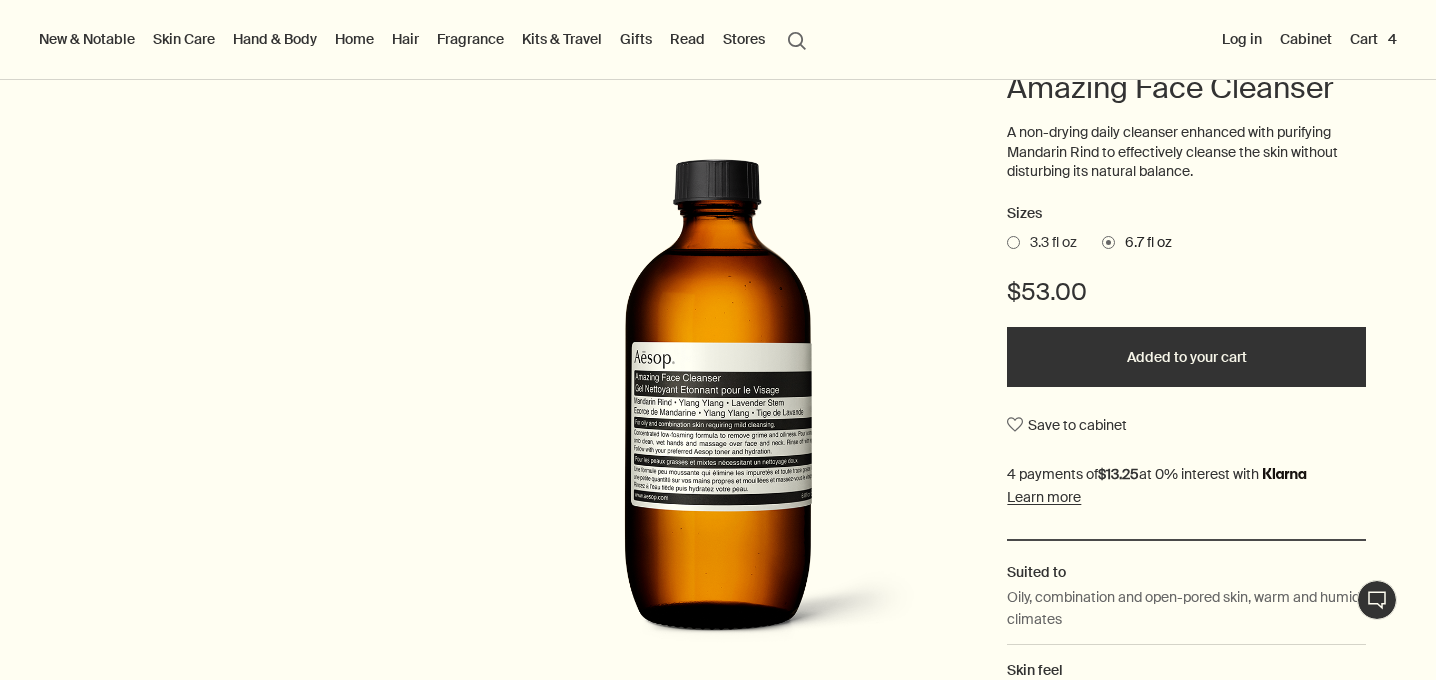 click on "Skin Care" at bounding box center (184, 39) 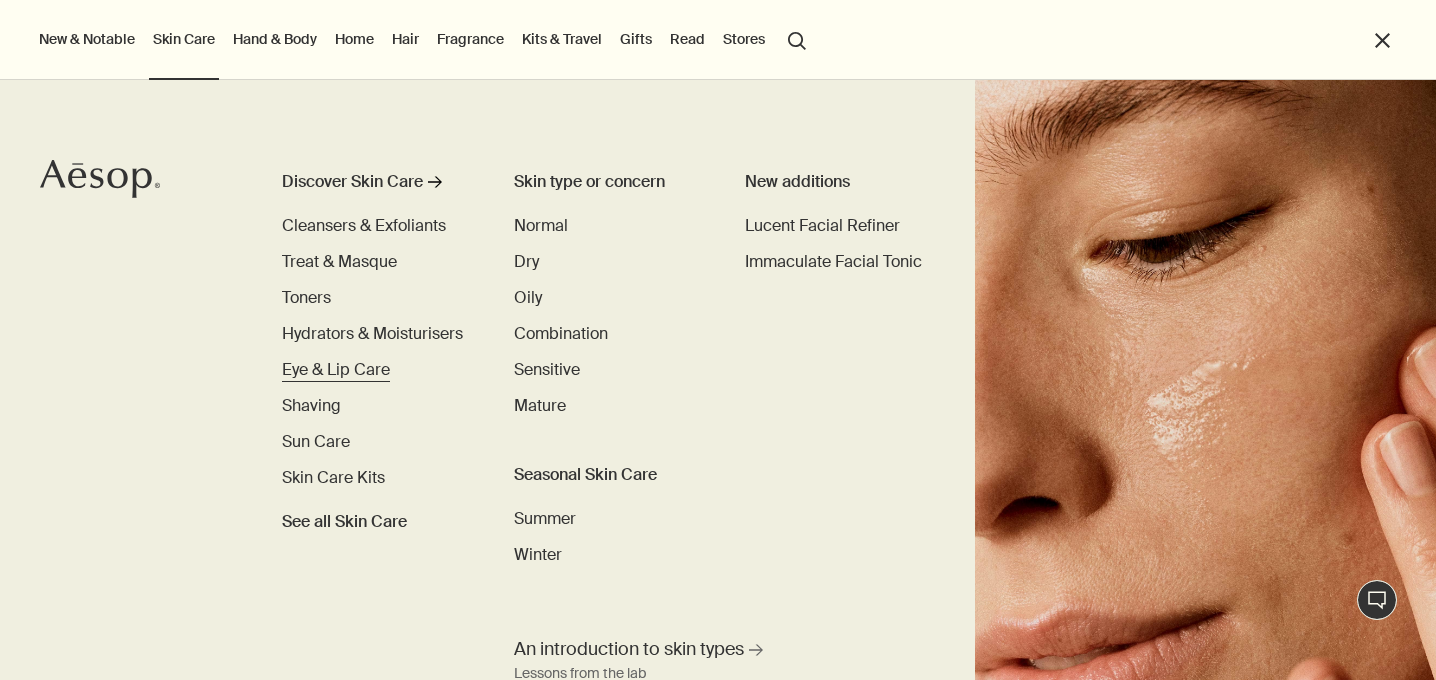 click on "Eye & Lip Care" at bounding box center [336, 369] 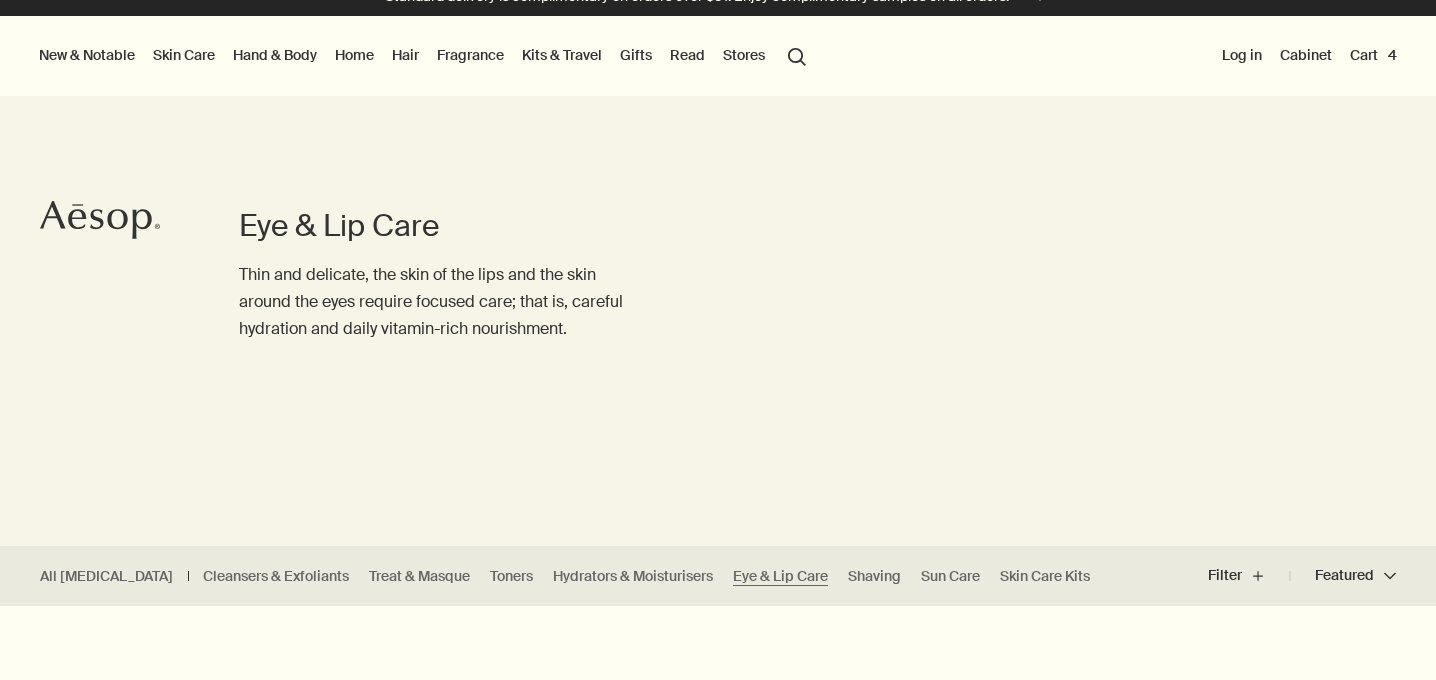 scroll, scrollTop: 126, scrollLeft: 0, axis: vertical 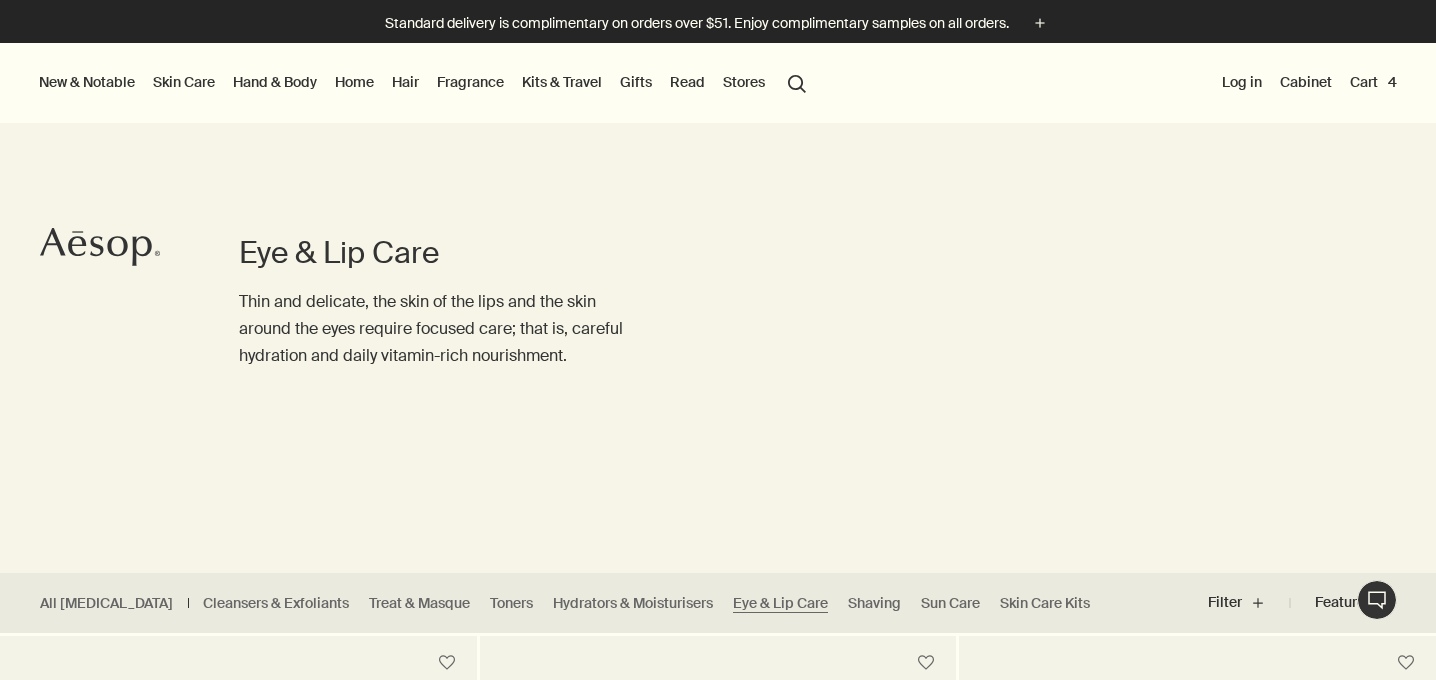 click on "Skin Care" at bounding box center (184, 82) 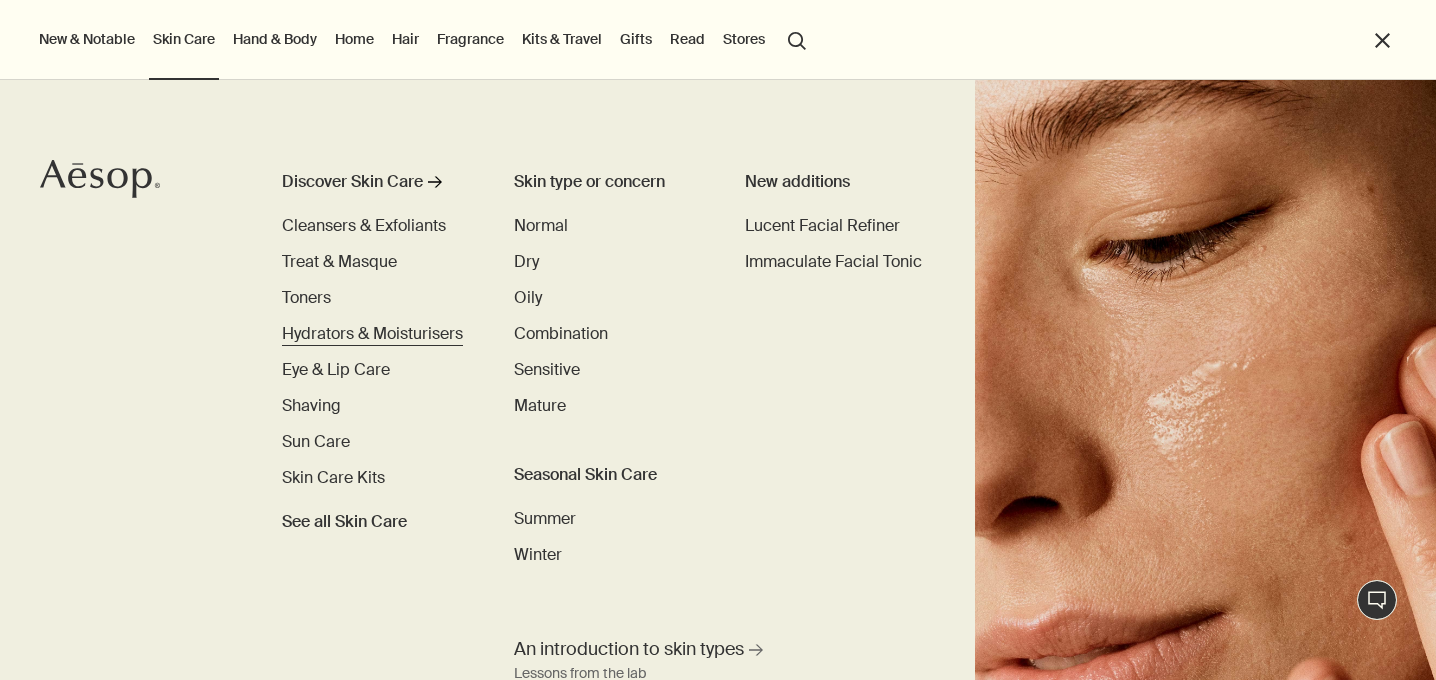 click on "Hydrators & Moisturisers" at bounding box center (372, 333) 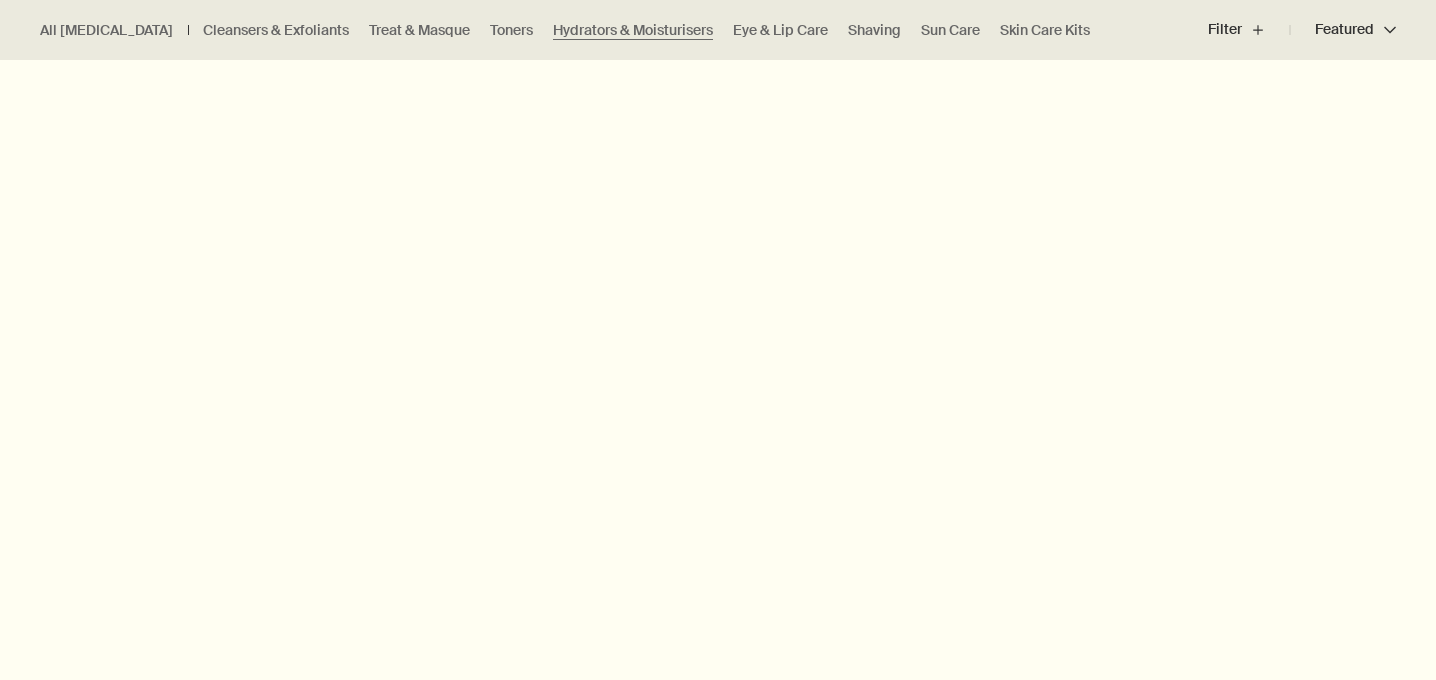 scroll, scrollTop: 685, scrollLeft: 0, axis: vertical 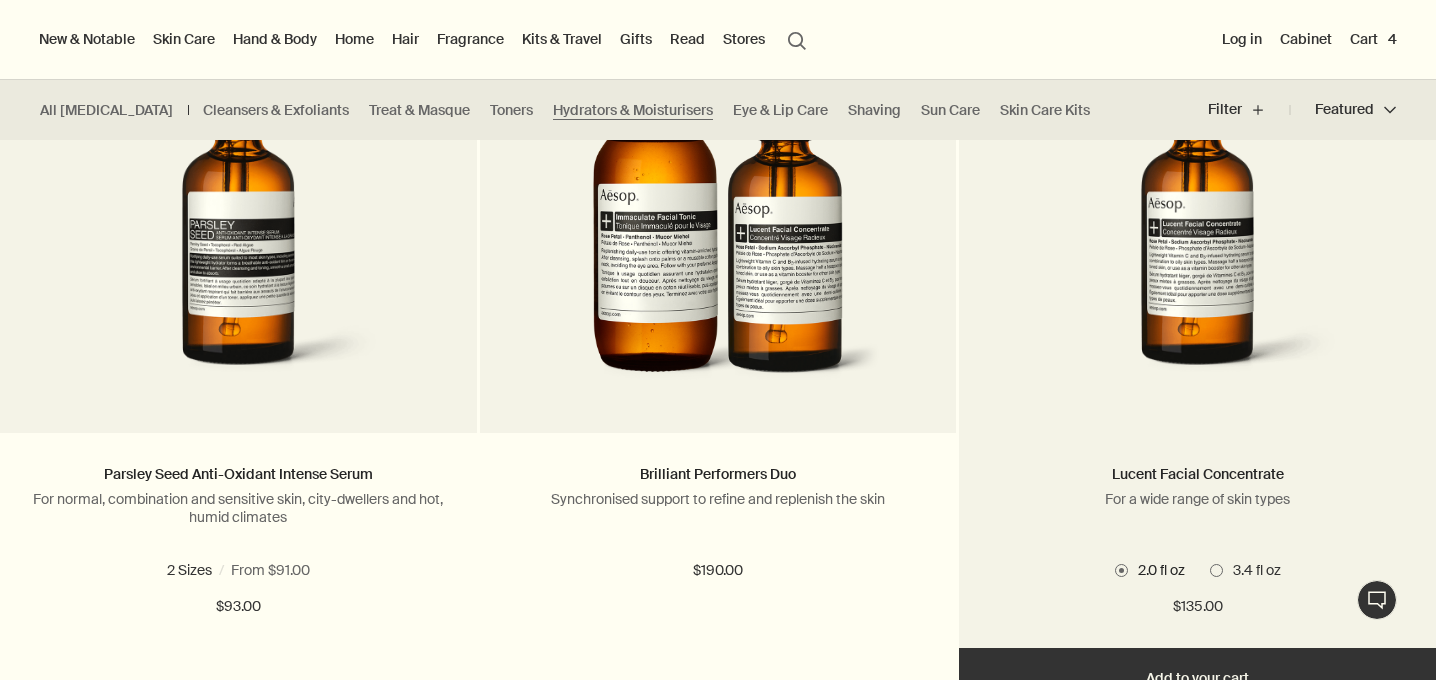 click at bounding box center [1216, 570] 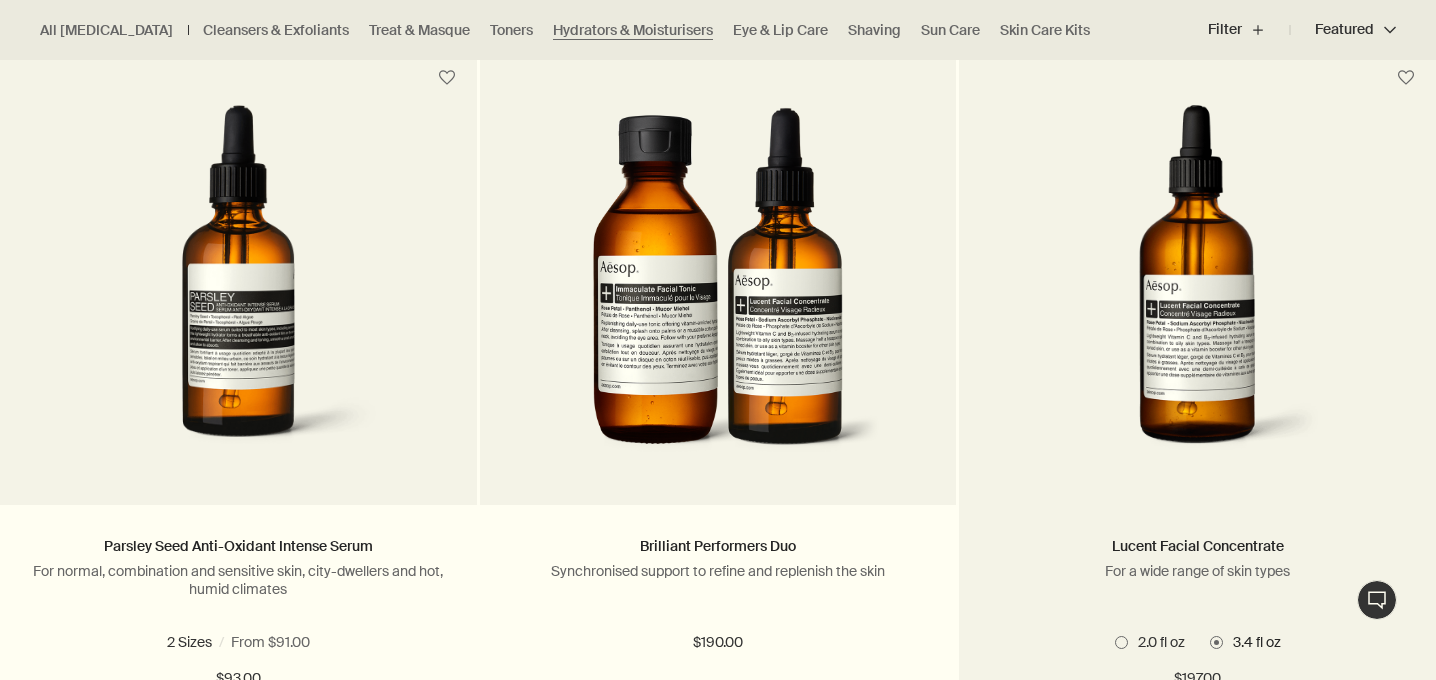 scroll, scrollTop: 1359, scrollLeft: 0, axis: vertical 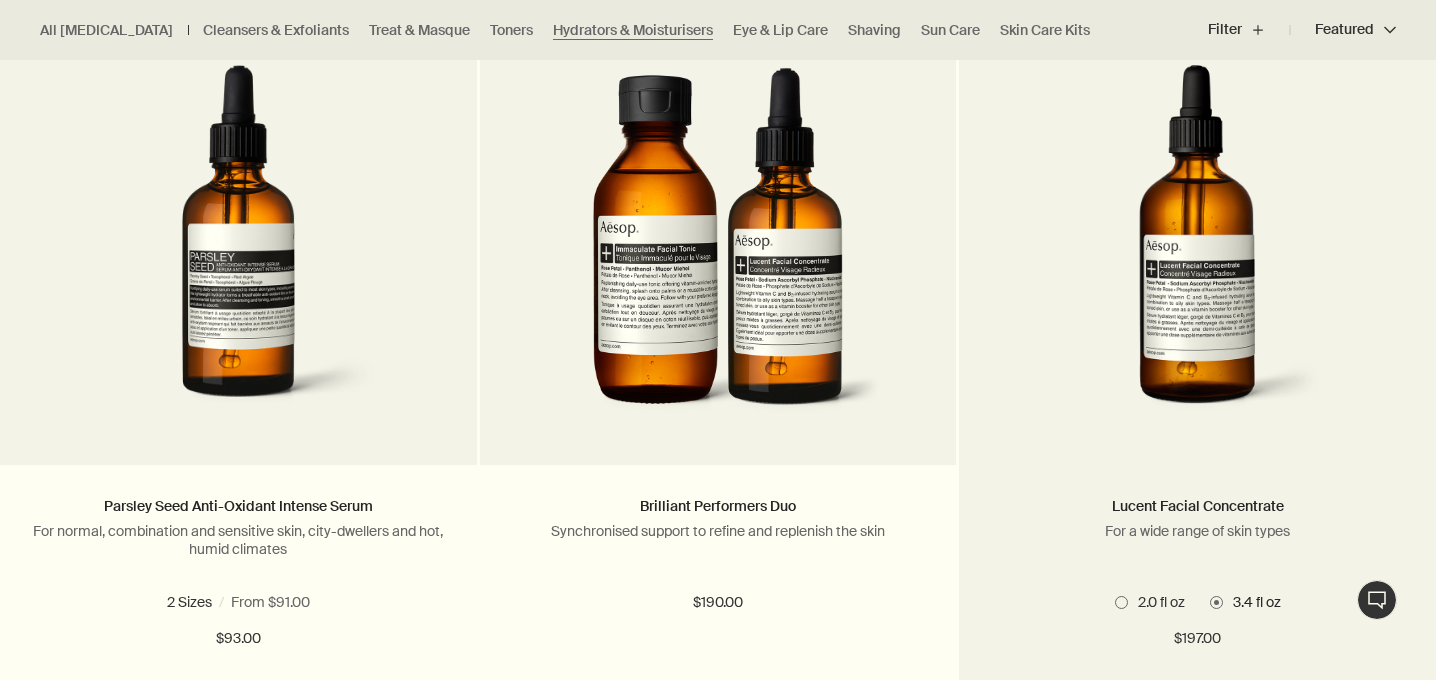 click at bounding box center (1121, 602) 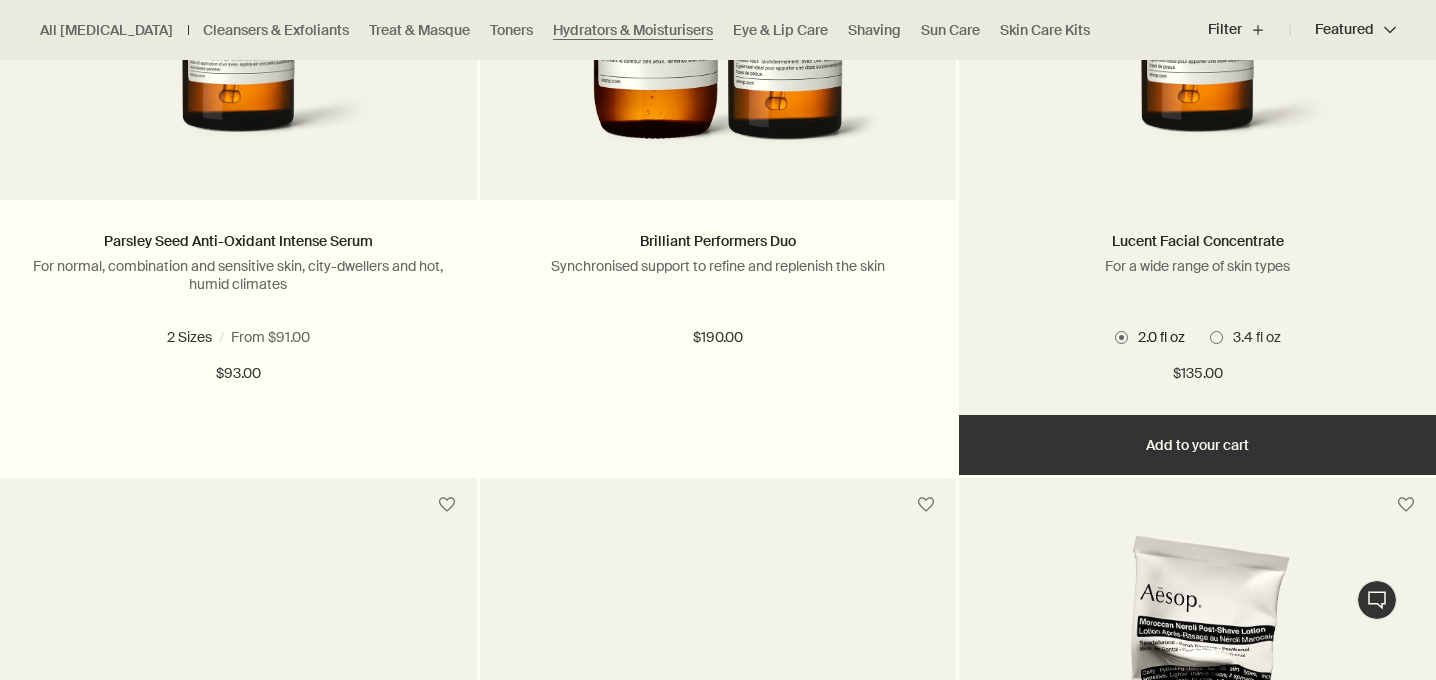 scroll, scrollTop: 1622, scrollLeft: 0, axis: vertical 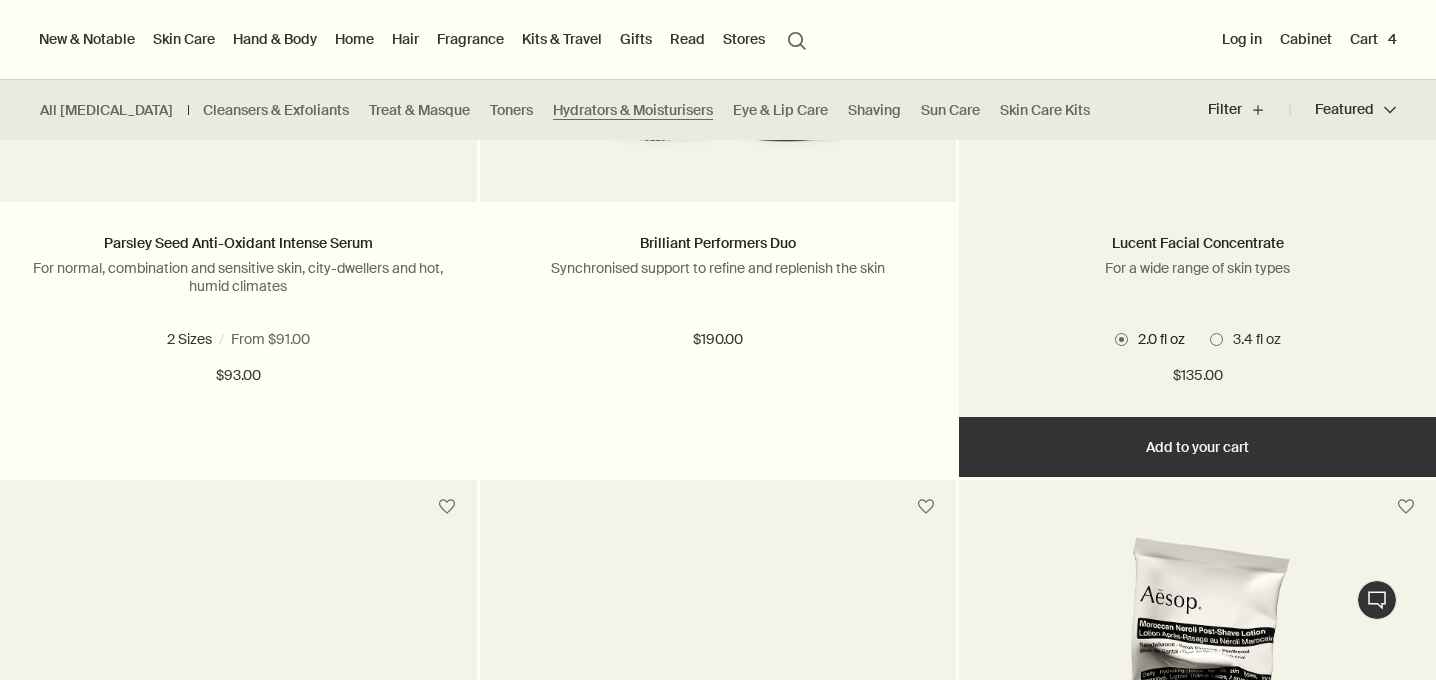 click on "Add Add to your cart" at bounding box center (1197, 447) 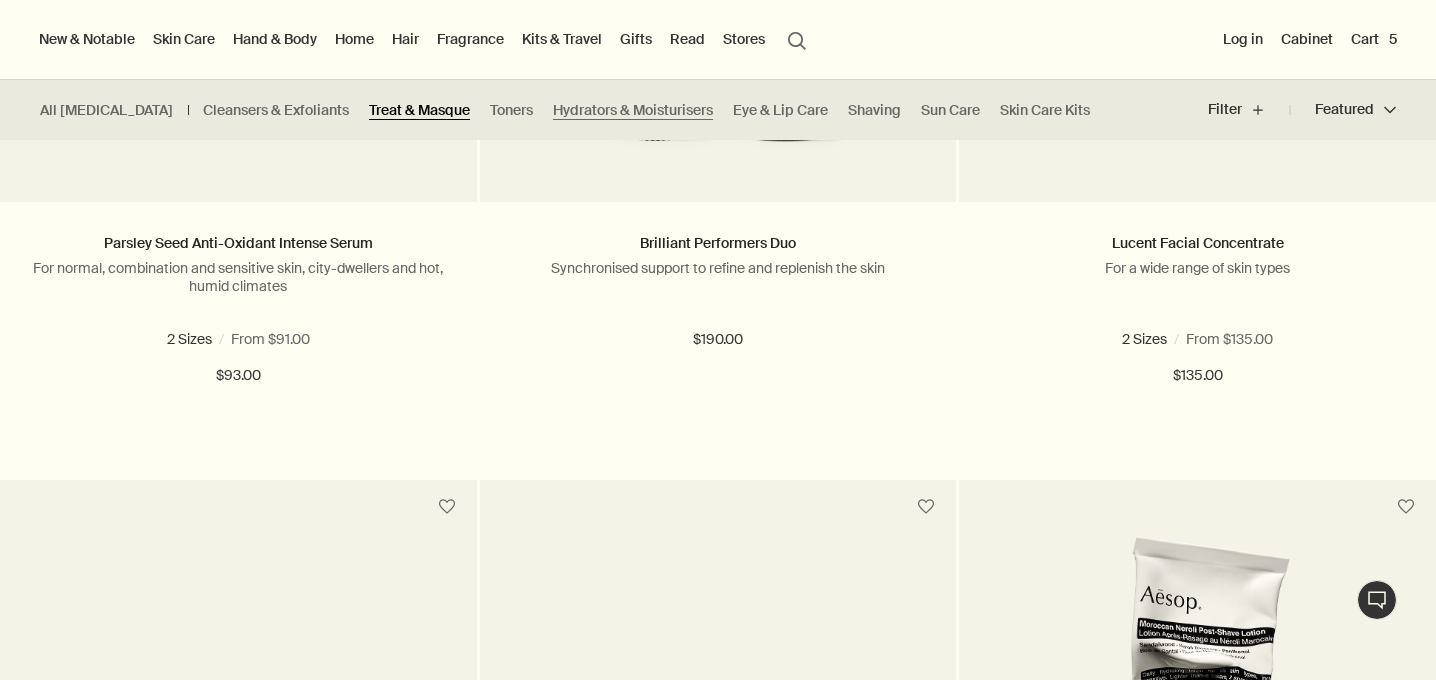 click on "Treat & Masque" at bounding box center (419, 110) 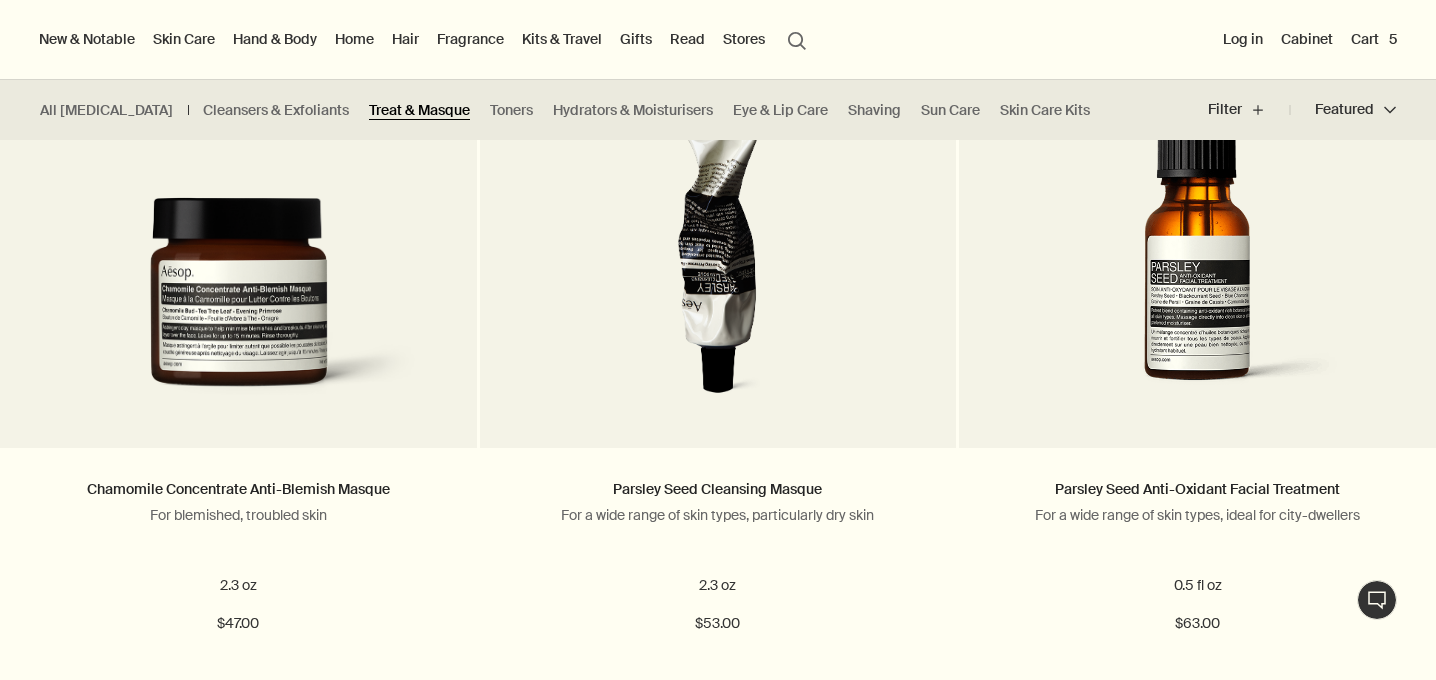 scroll, scrollTop: 2081, scrollLeft: 0, axis: vertical 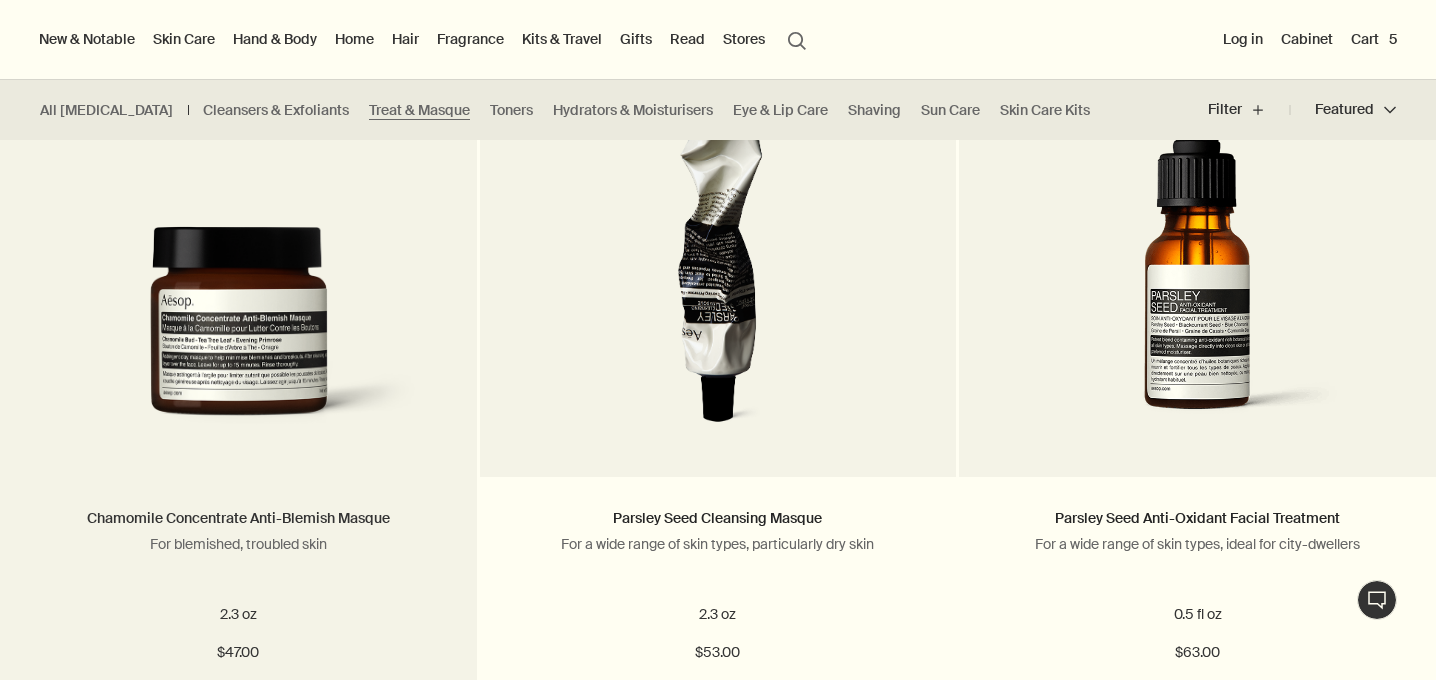 click on "Chamomile Concentrate Anti-Blemish Masque" at bounding box center [238, 518] 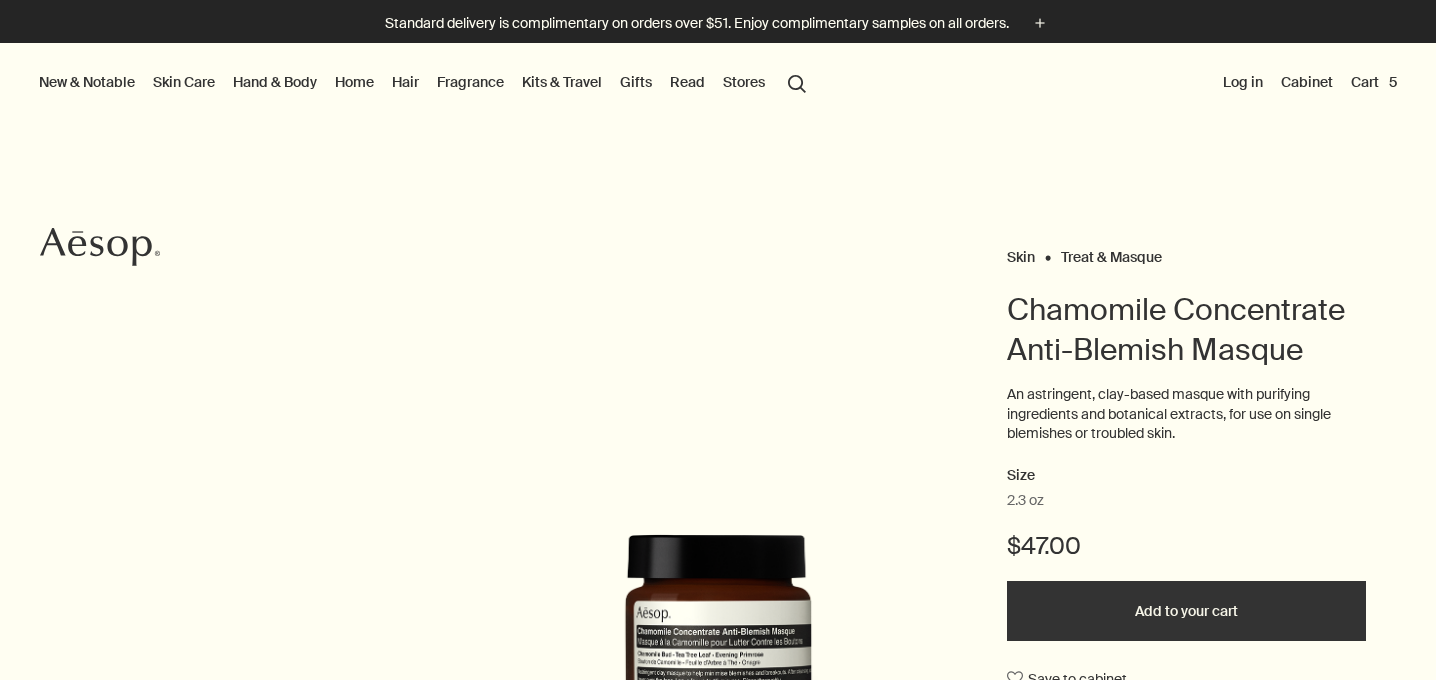 scroll, scrollTop: 0, scrollLeft: 0, axis: both 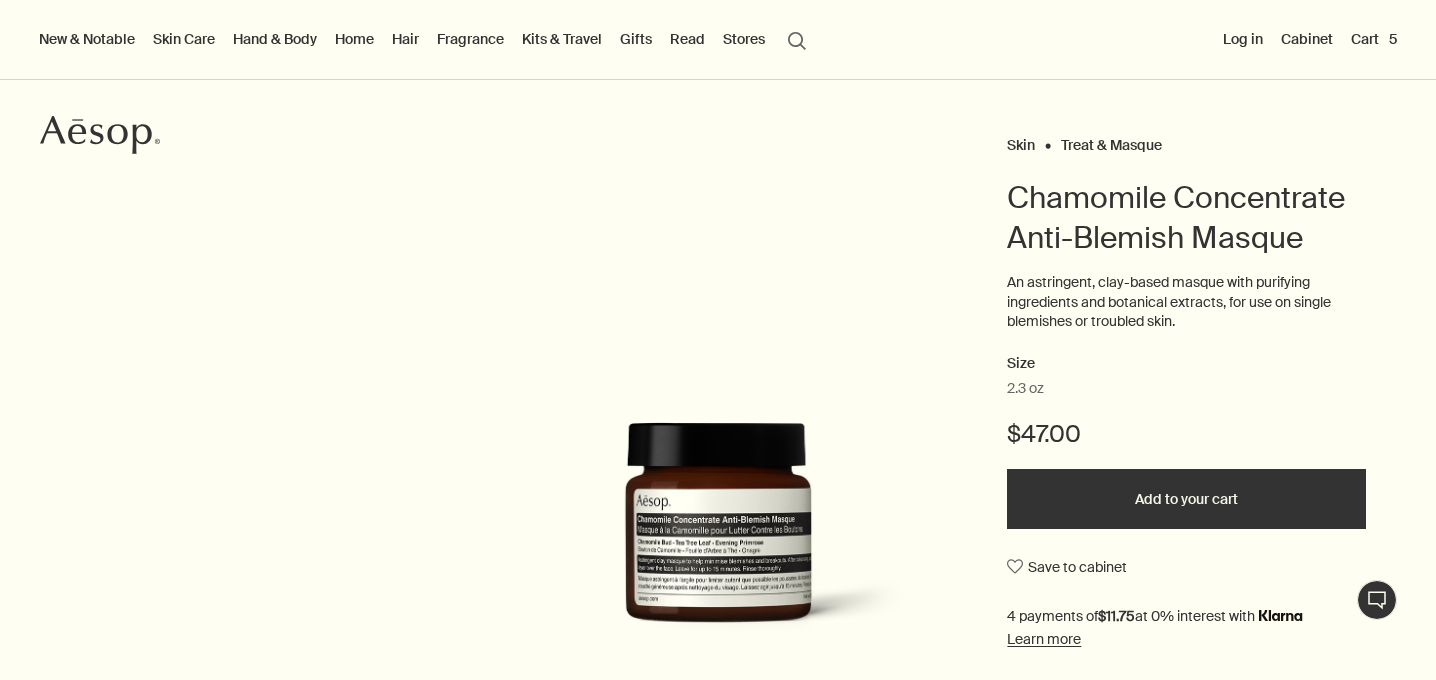 click on "Add to your cart" at bounding box center (1186, 499) 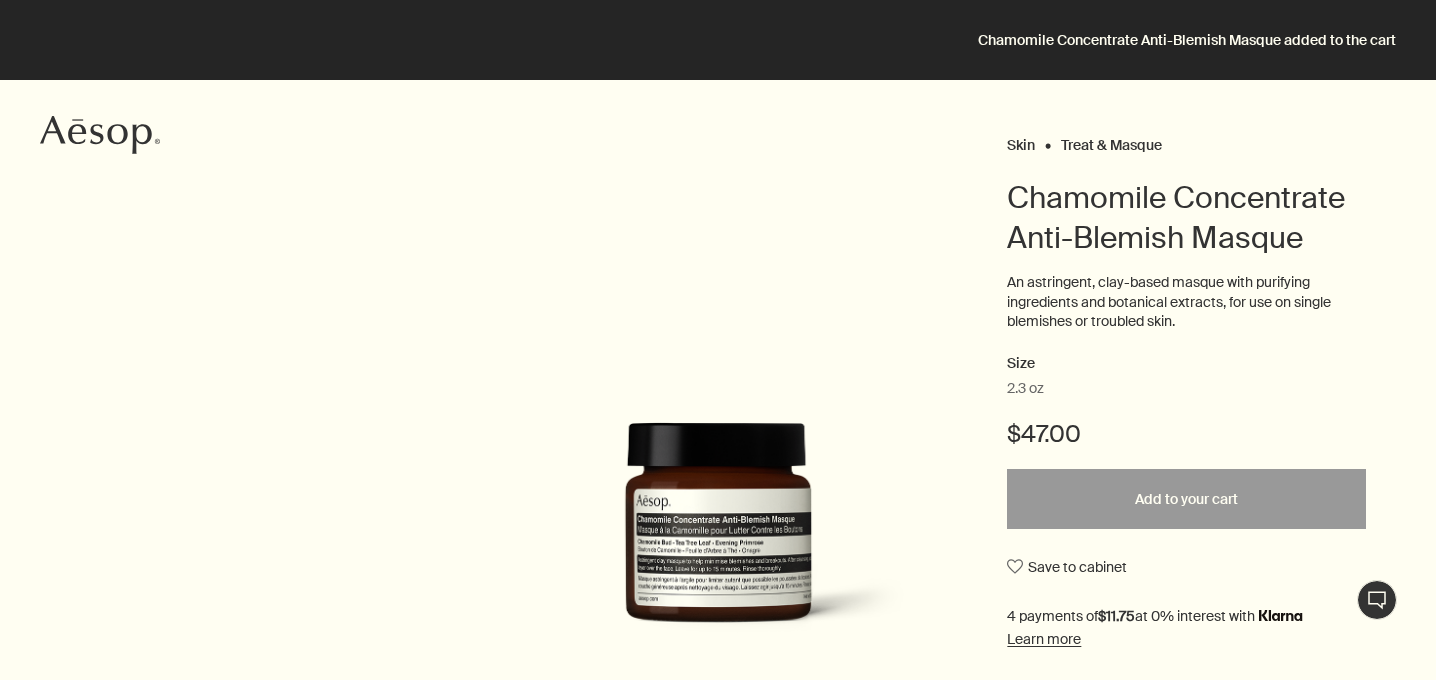 scroll, scrollTop: 0, scrollLeft: 0, axis: both 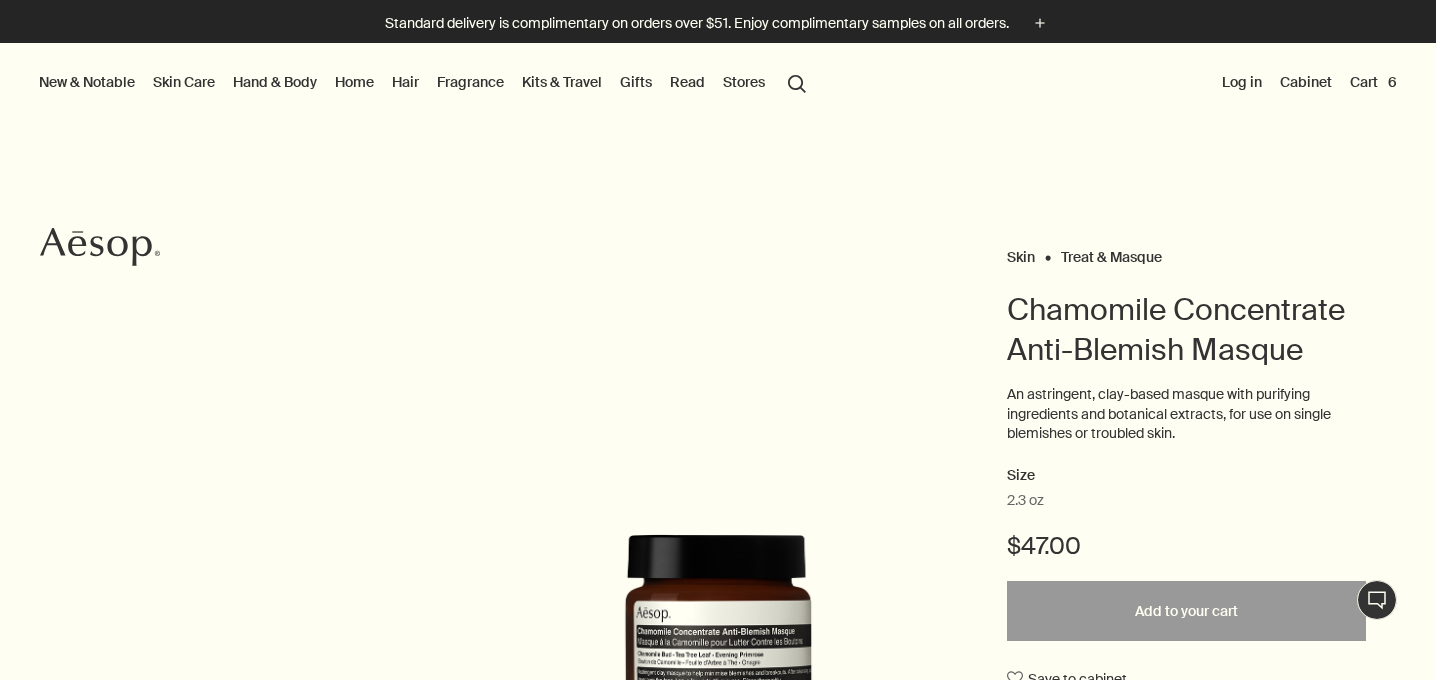 click on "Cart 6" at bounding box center [1373, 82] 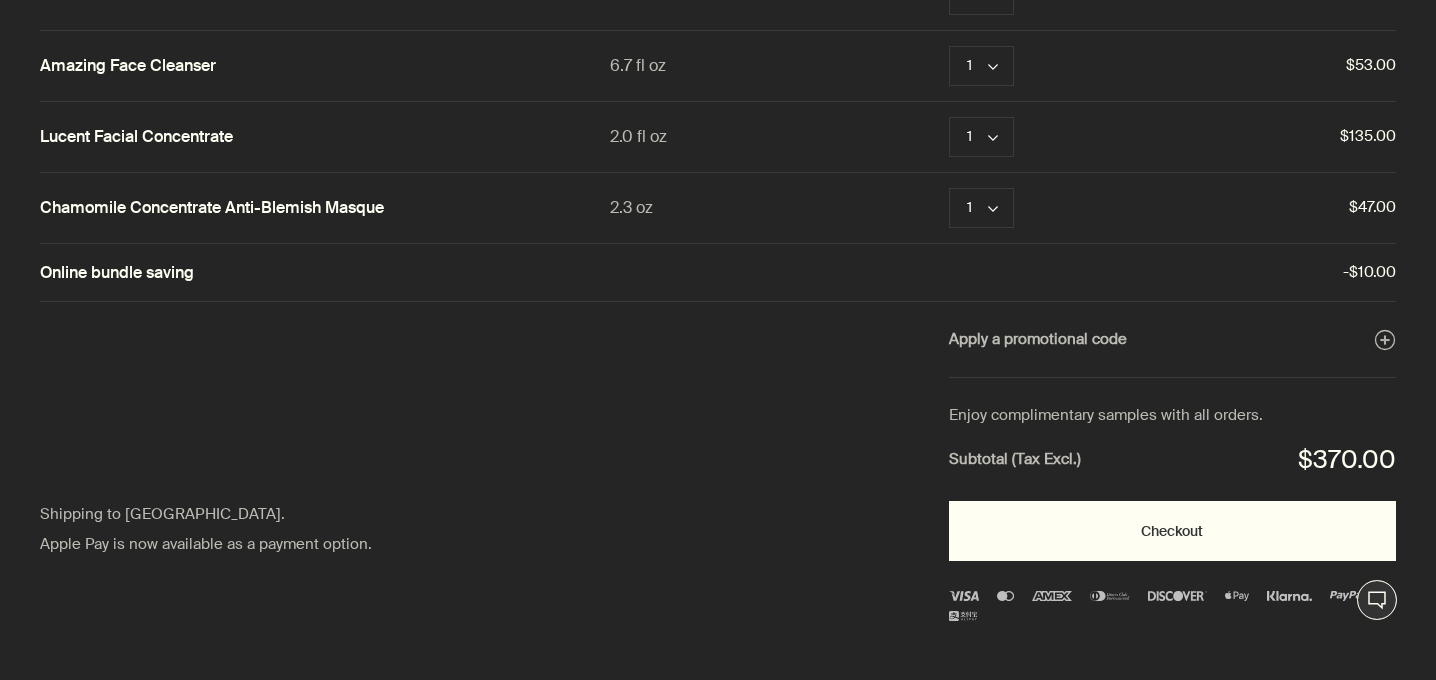 scroll, scrollTop: 258, scrollLeft: 0, axis: vertical 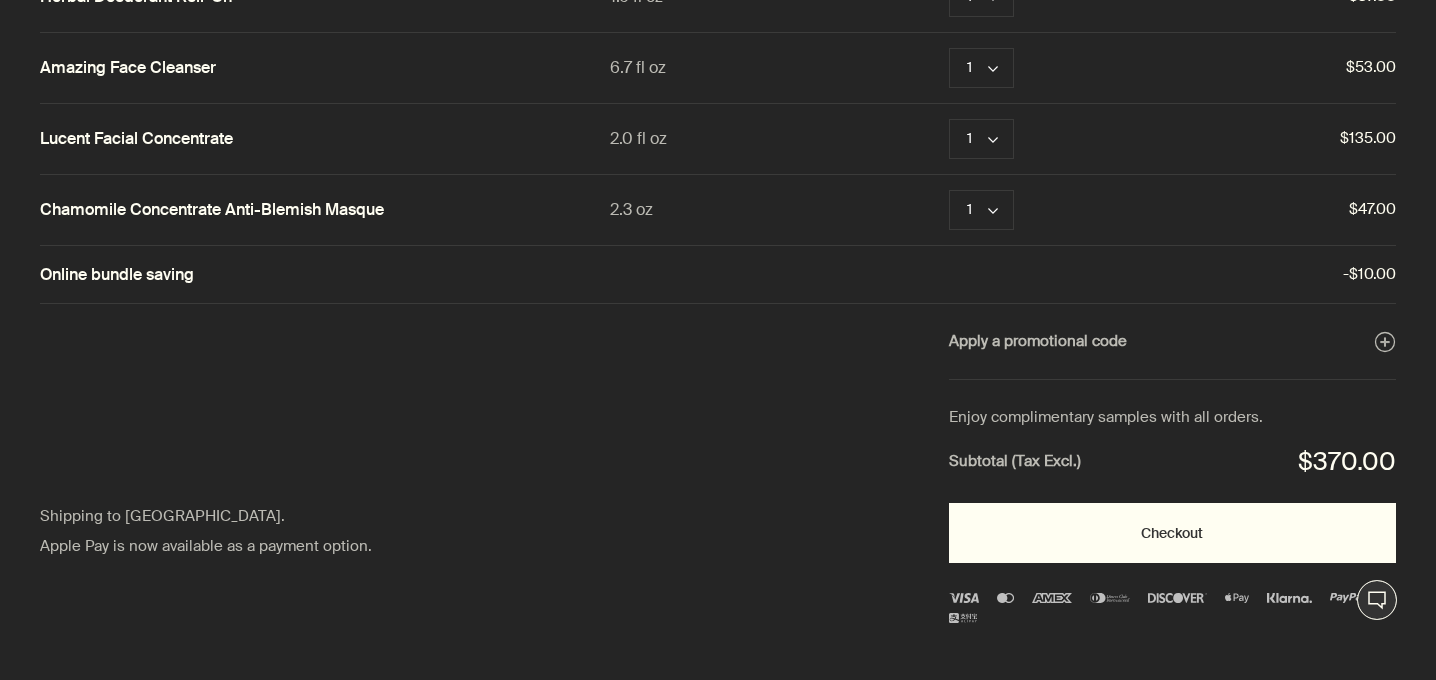 click on "Checkout" at bounding box center [1172, 533] 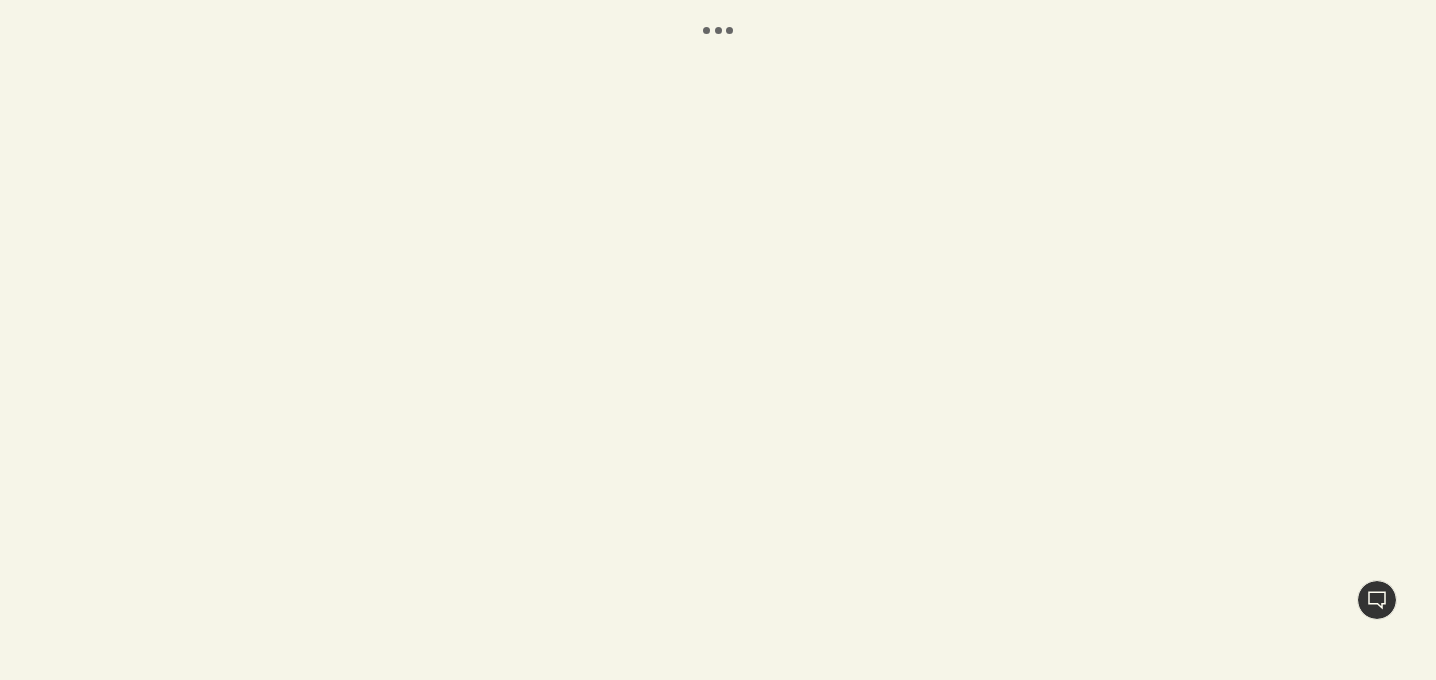 scroll, scrollTop: 0, scrollLeft: 0, axis: both 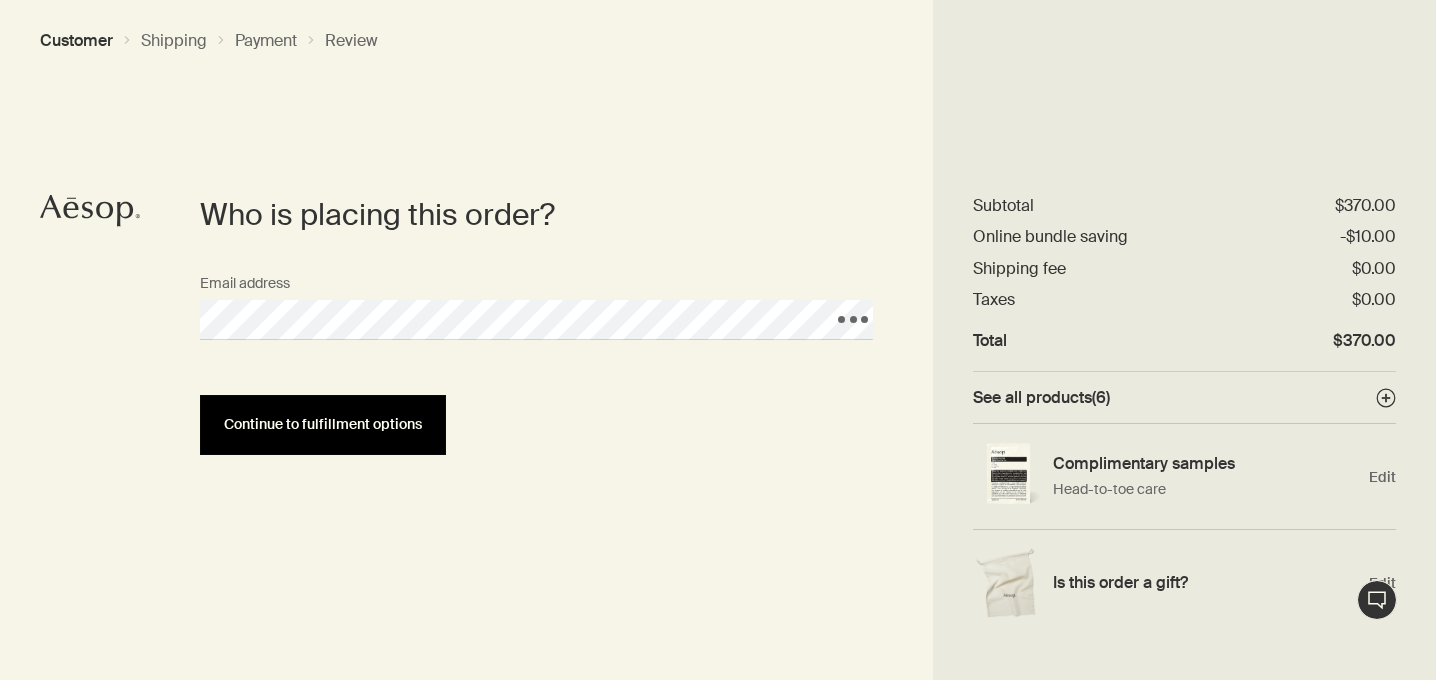 click on "Continue to fulfillment options" at bounding box center (323, 425) 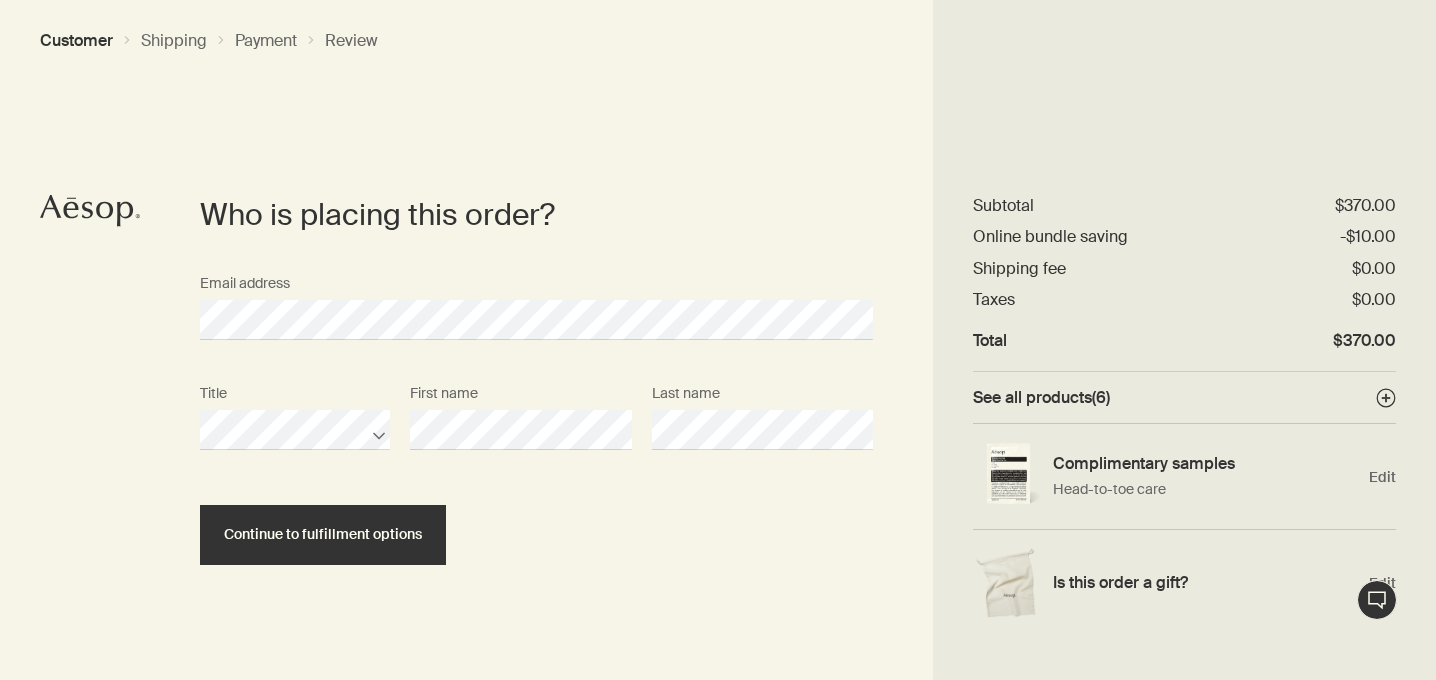click on "Continue to fulfillment options" at bounding box center (536, 535) 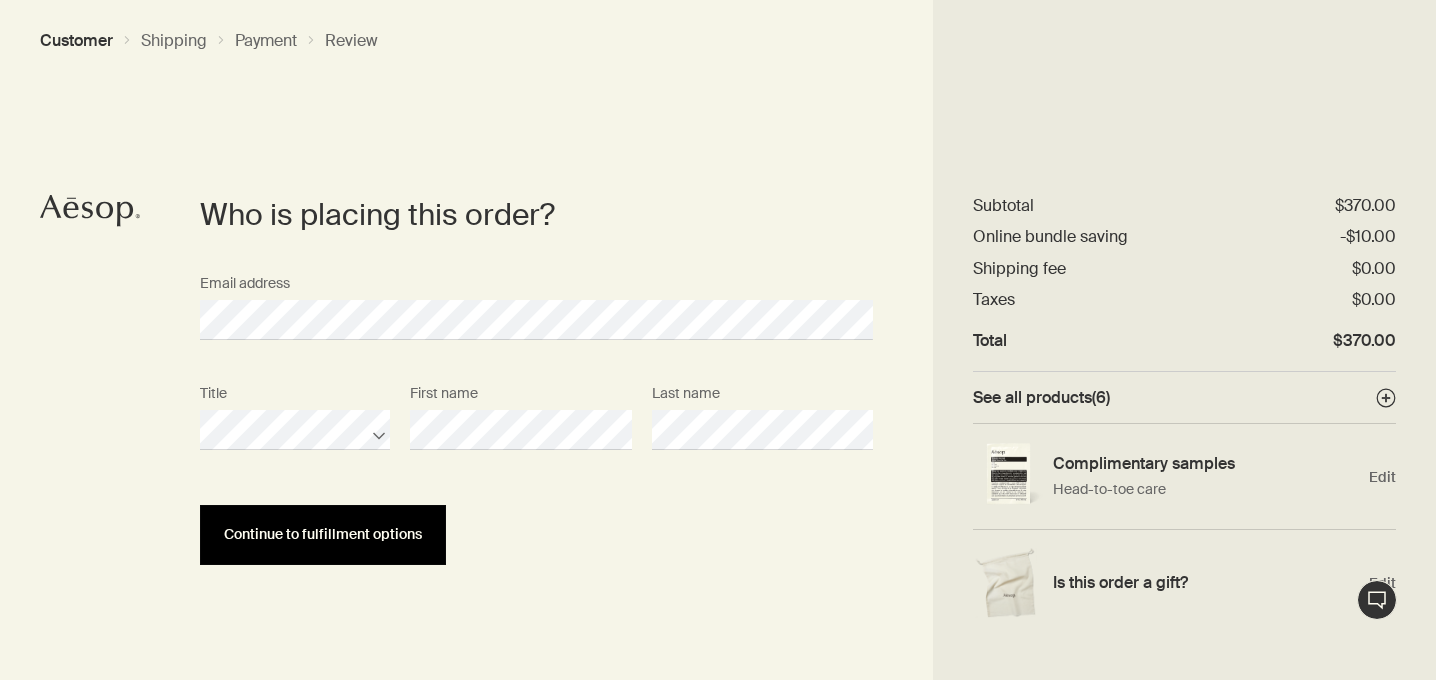 click on "Continue to fulfillment options" at bounding box center [323, 534] 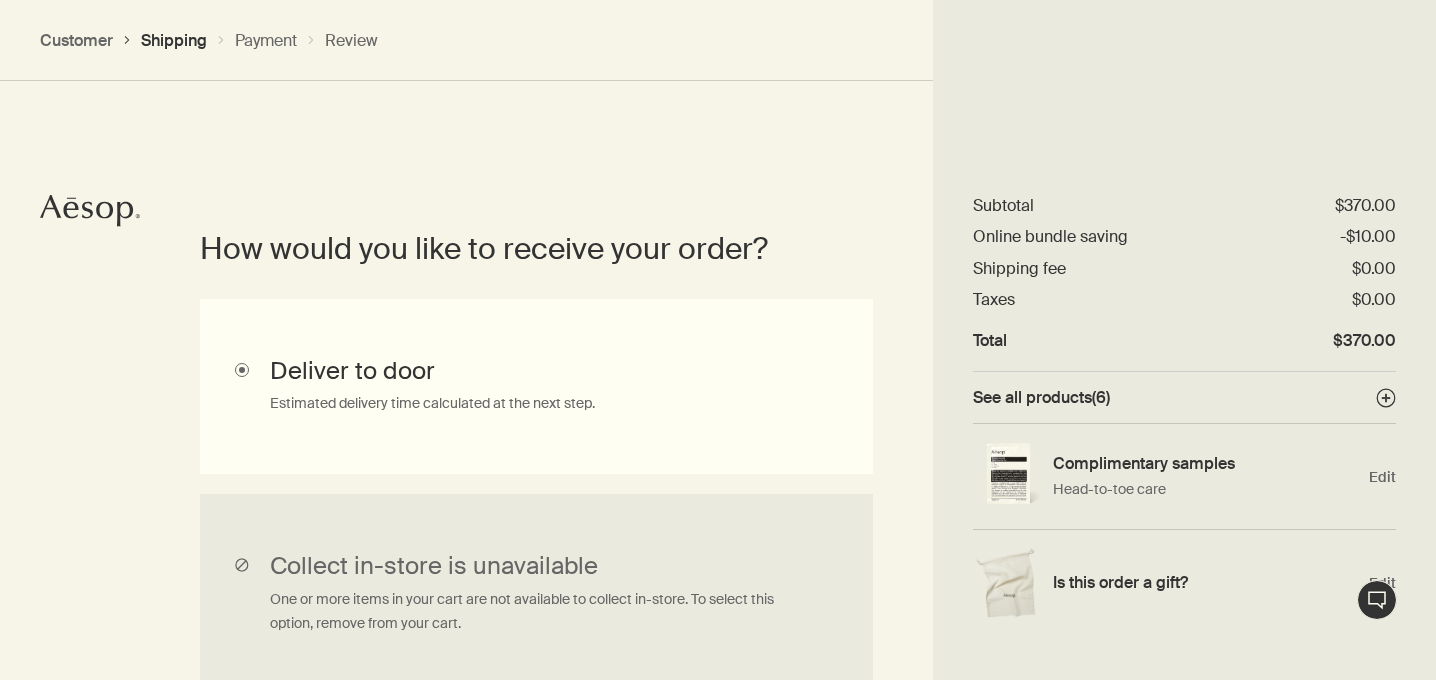 scroll, scrollTop: 447, scrollLeft: 0, axis: vertical 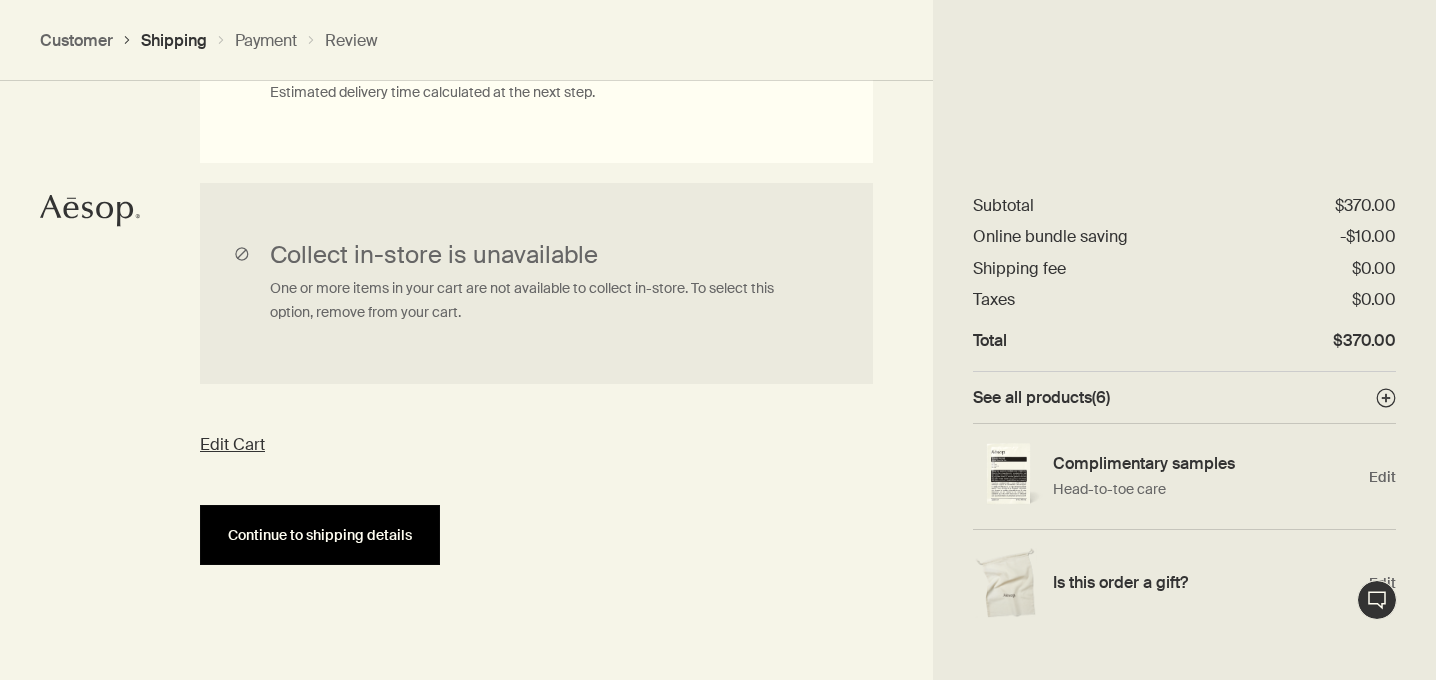 click on "Continue to shipping details" at bounding box center [320, 535] 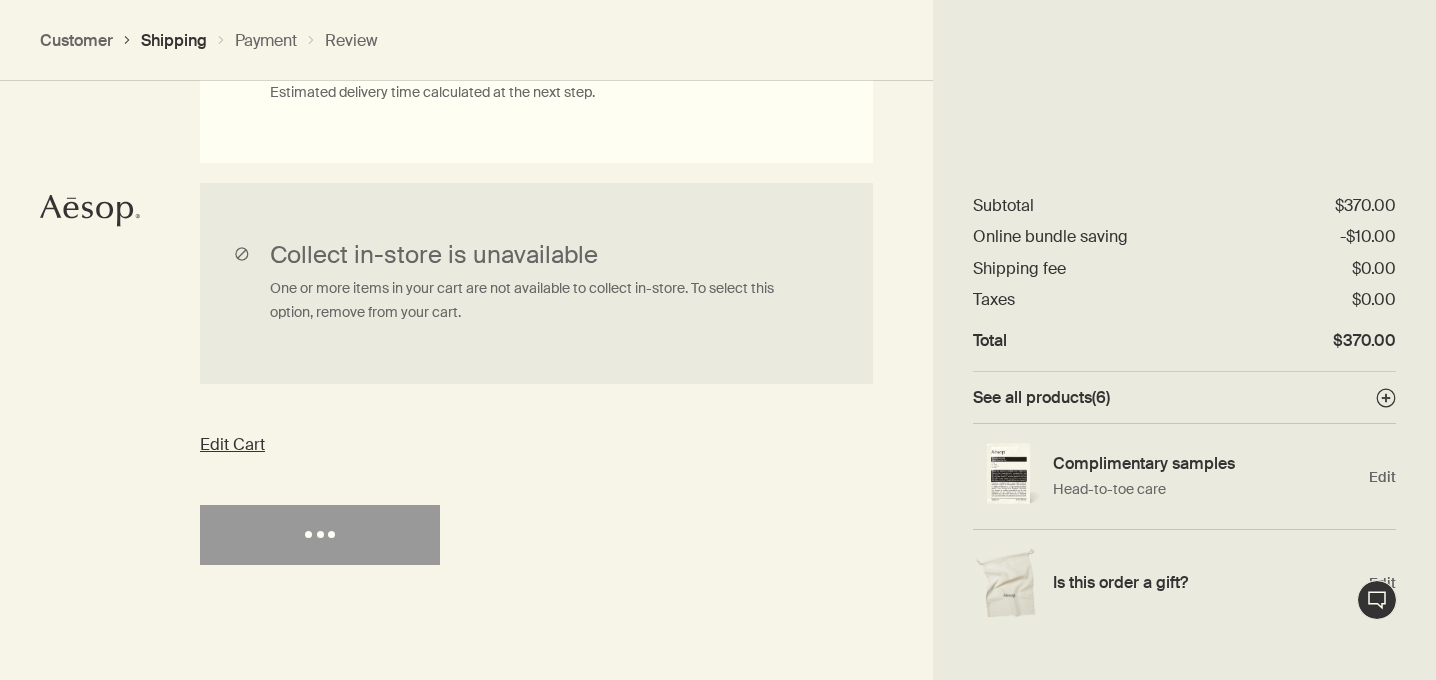 select on "US" 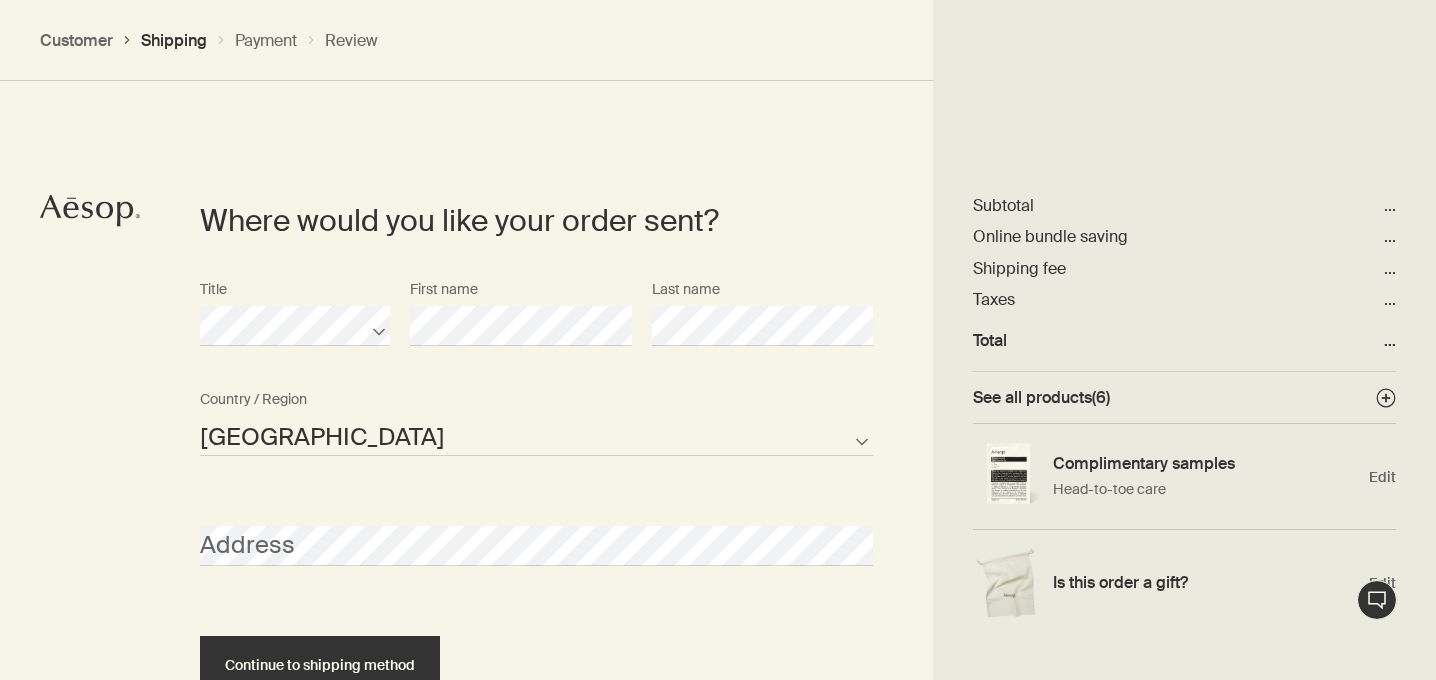 scroll, scrollTop: 864, scrollLeft: 0, axis: vertical 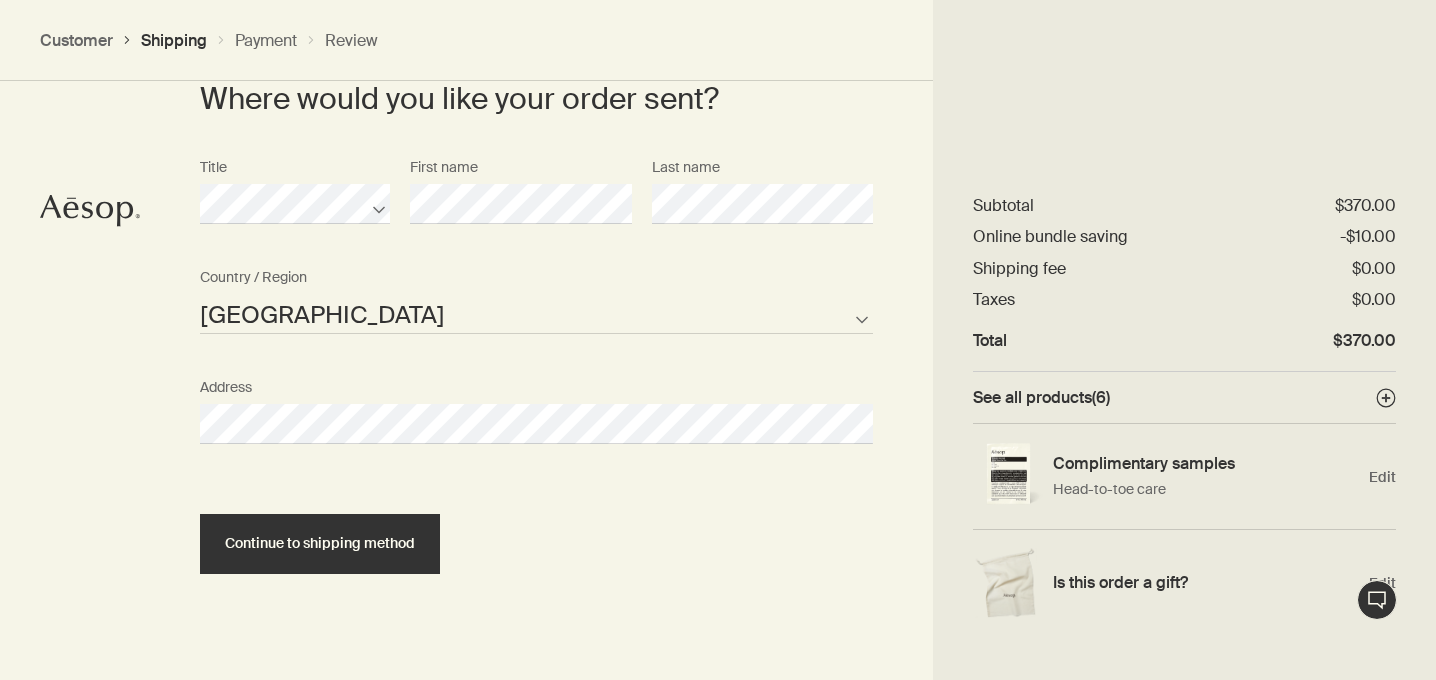 select on "US" 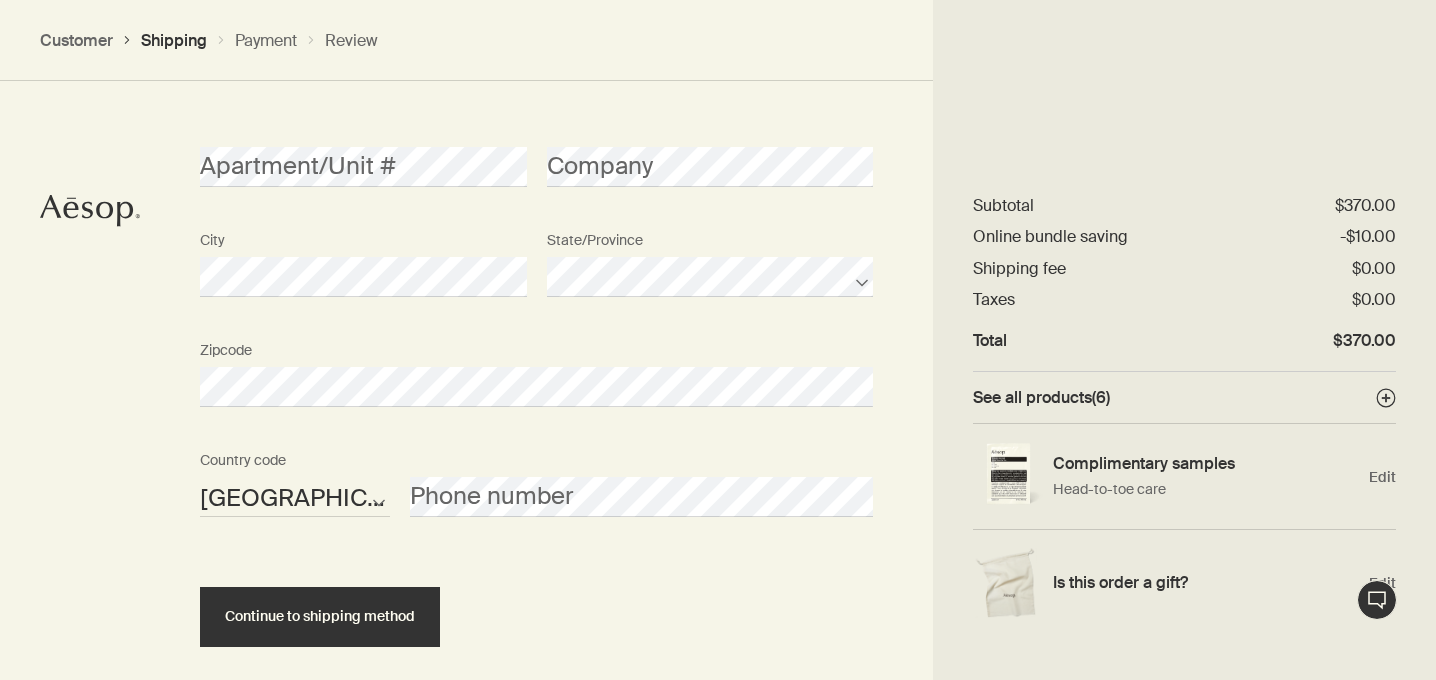 scroll, scrollTop: 1361, scrollLeft: 0, axis: vertical 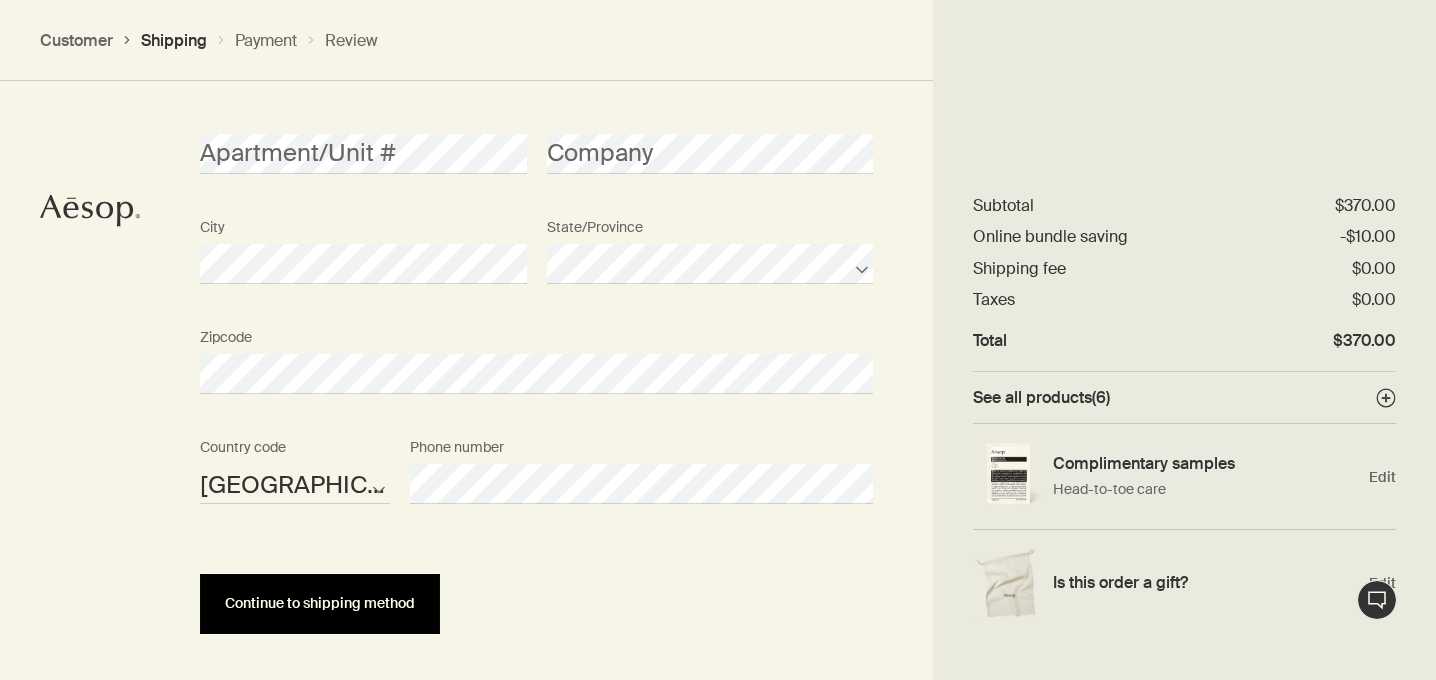 click on "Continue to shipping method" at bounding box center (320, 604) 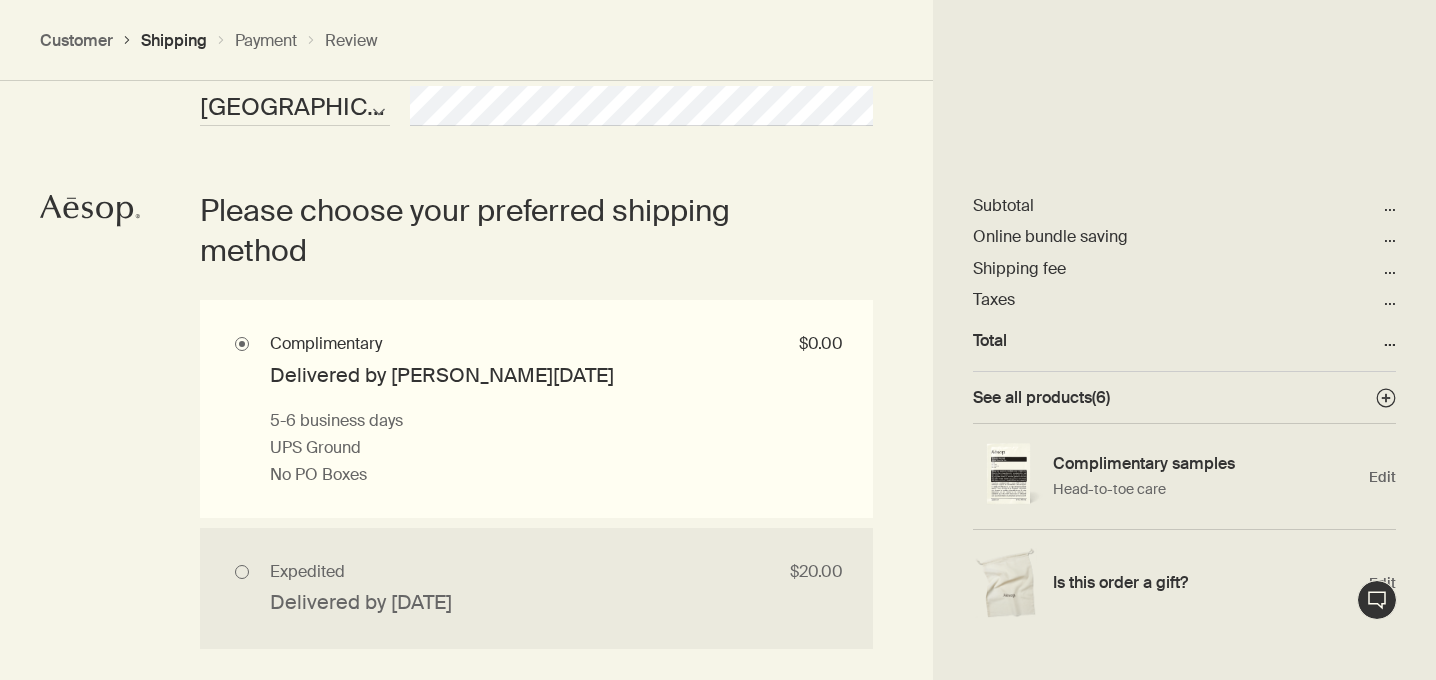 scroll, scrollTop: 1742, scrollLeft: 0, axis: vertical 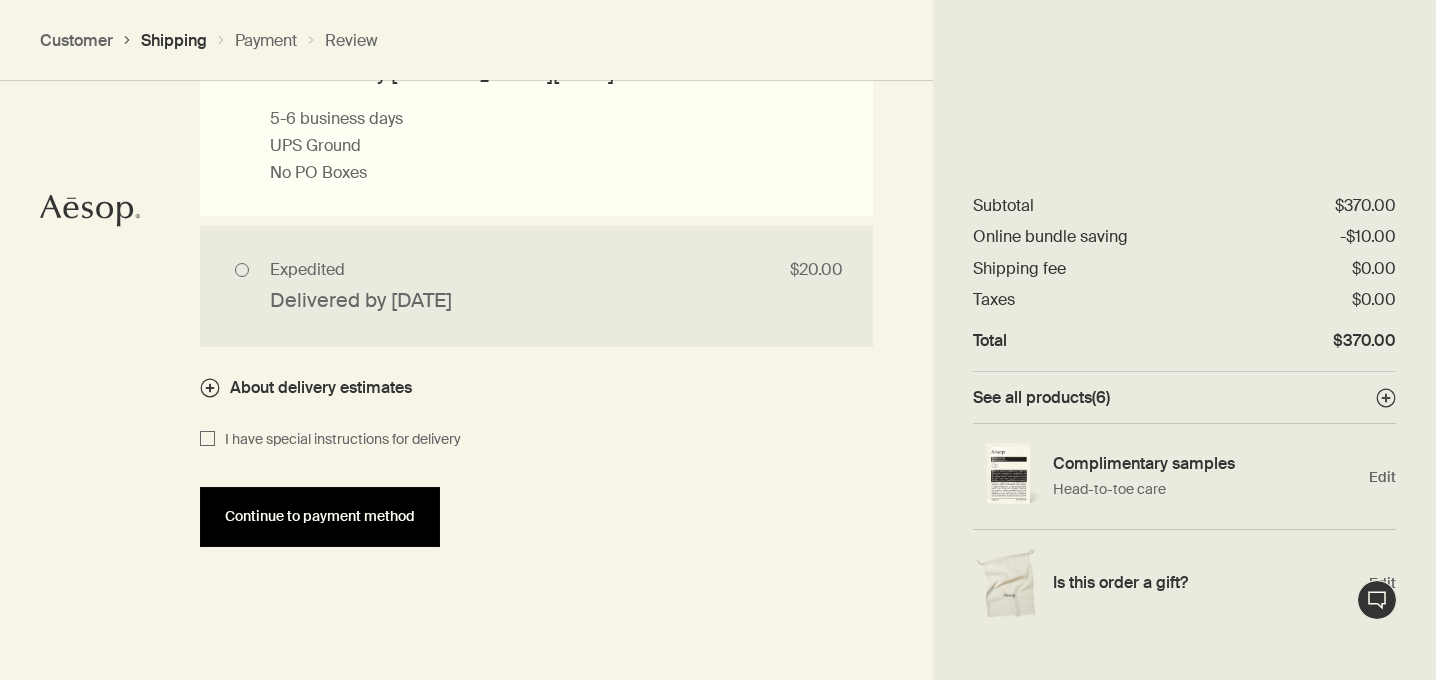 click on "Continue to payment method" at bounding box center (320, 516) 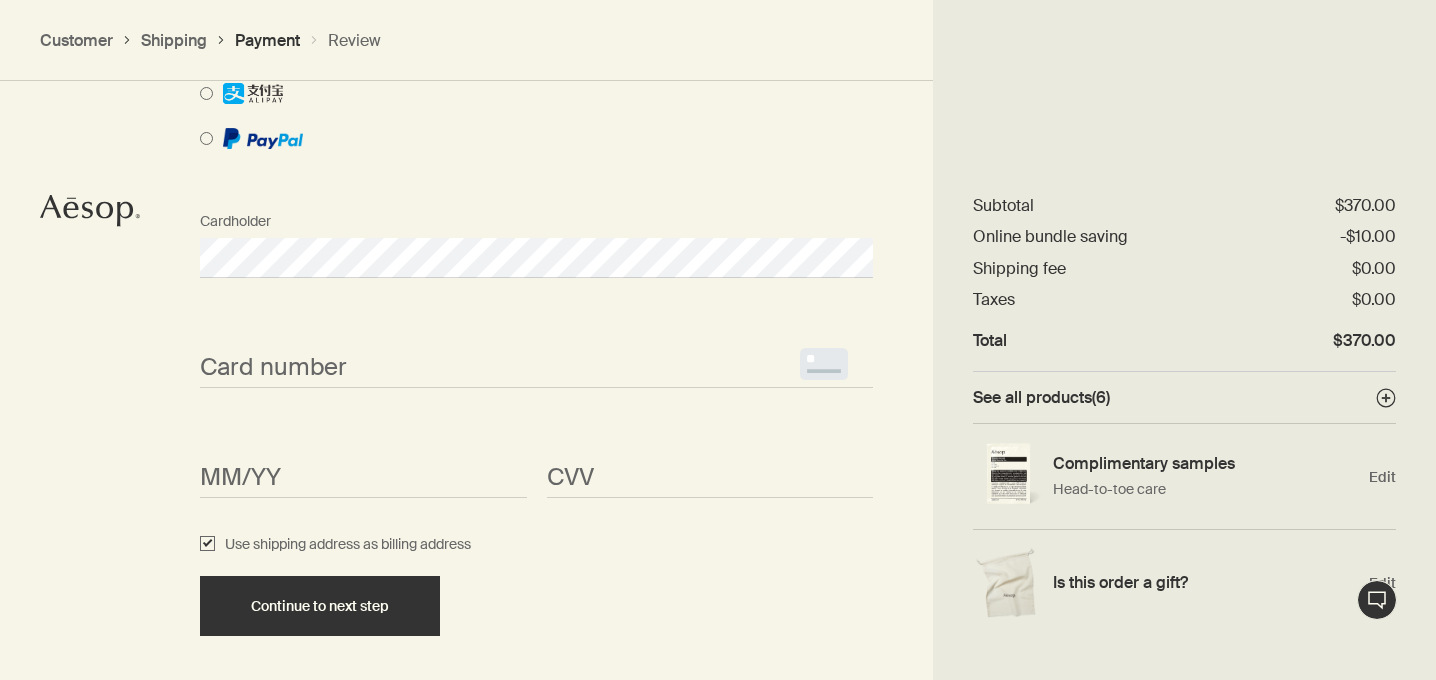 scroll, scrollTop: 1742, scrollLeft: 0, axis: vertical 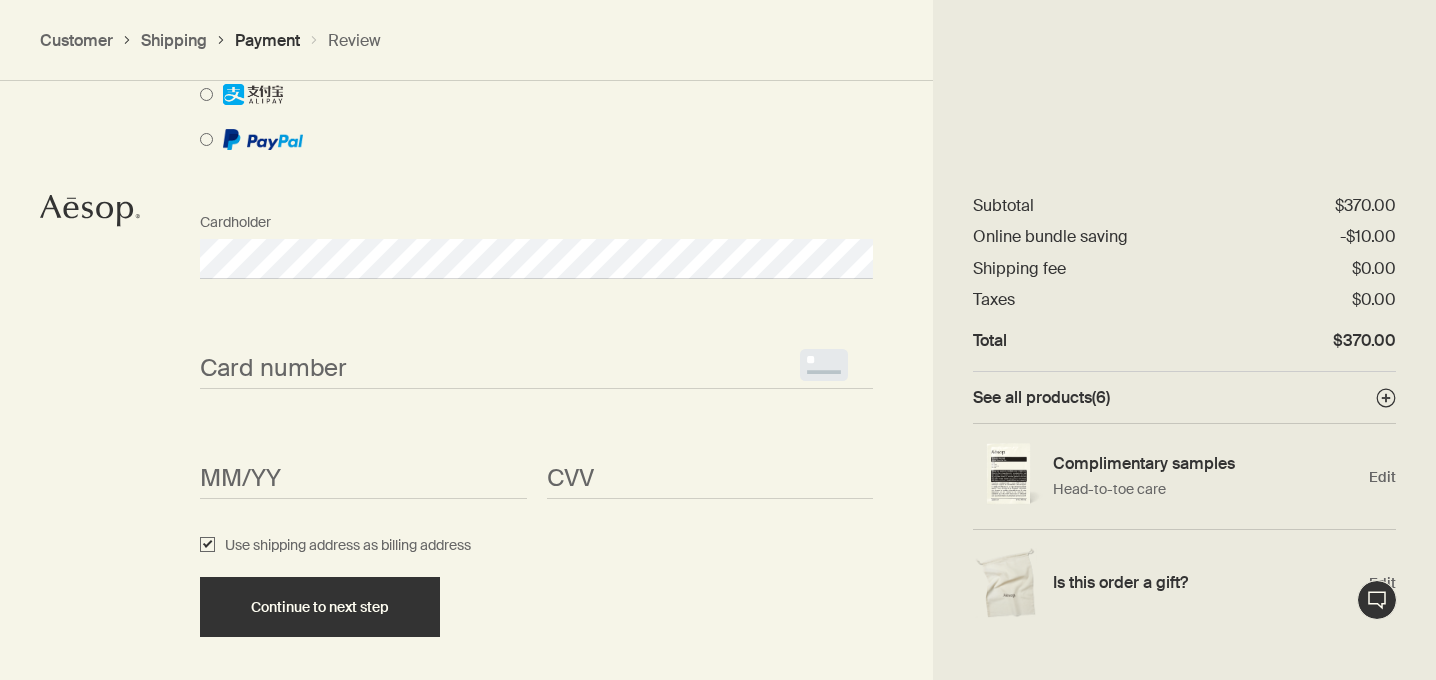 click on "<p>Your browser does not support iframes.</p>" at bounding box center [536, 368] 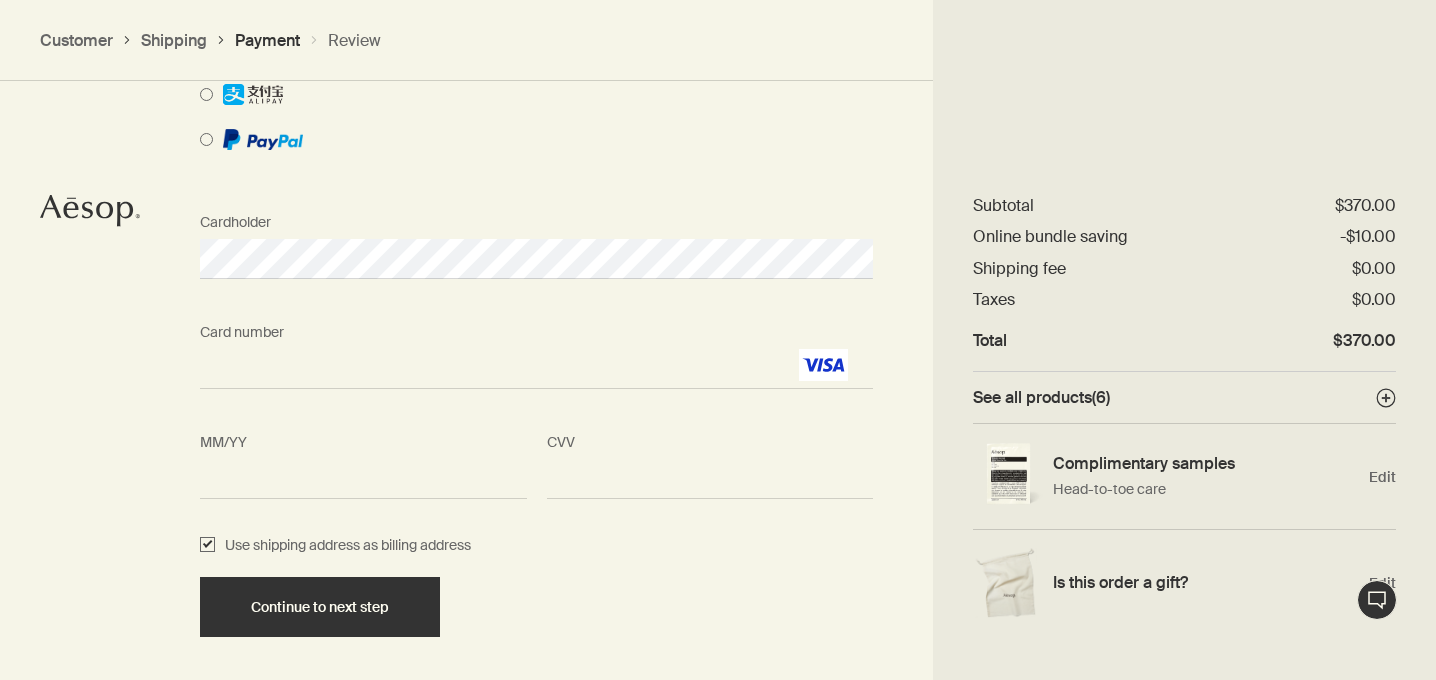 click on "<p>Your browser does not support iframes.</p>" at bounding box center [363, 479] 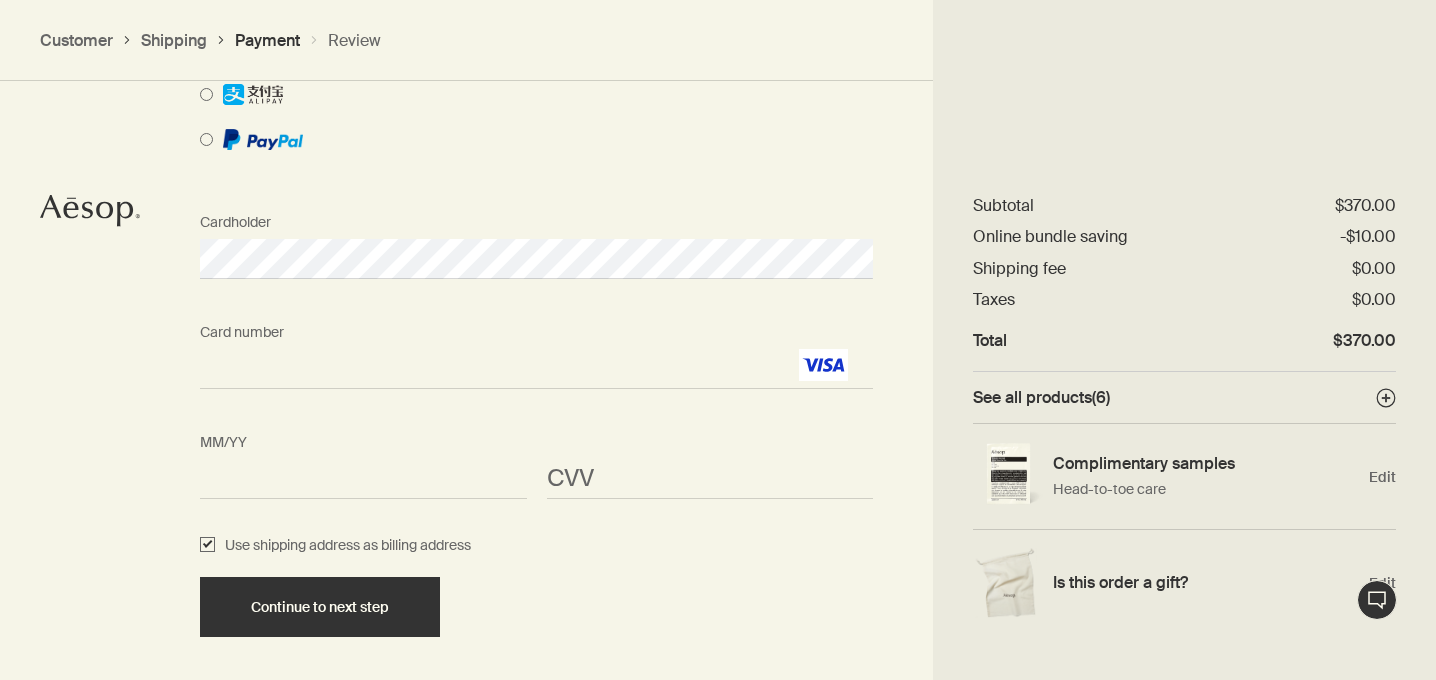 click on "<p>Your browser does not support iframes.</p>" at bounding box center (710, 479) 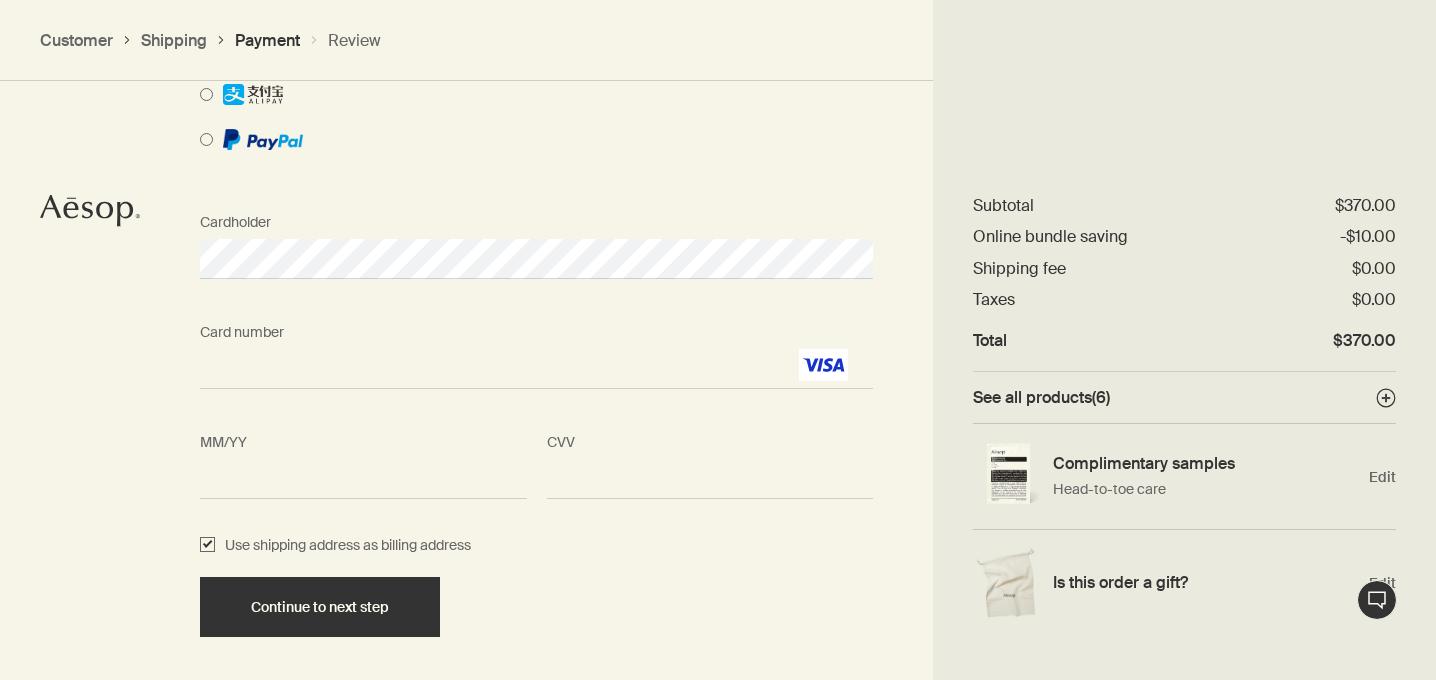 click on "<p>Your browser does not support iframes.</p>" at bounding box center [710, 479] 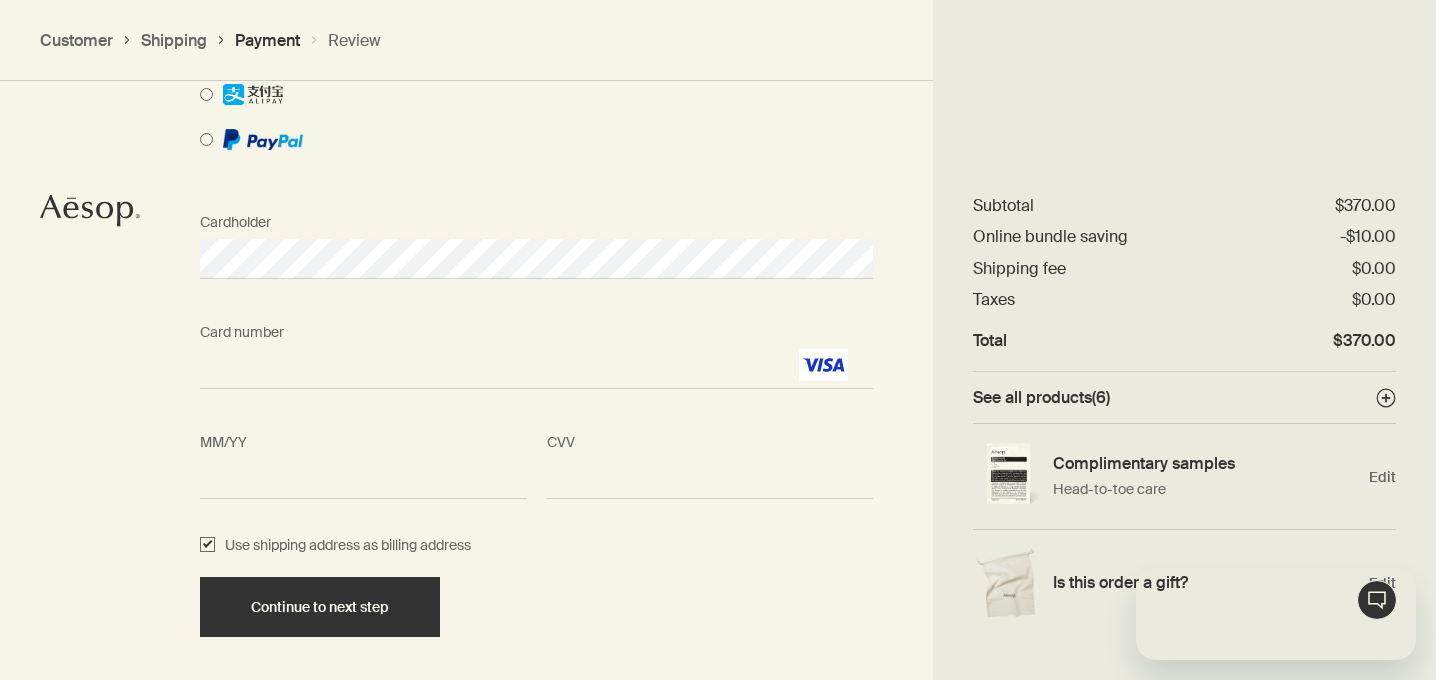 scroll, scrollTop: 0, scrollLeft: 0, axis: both 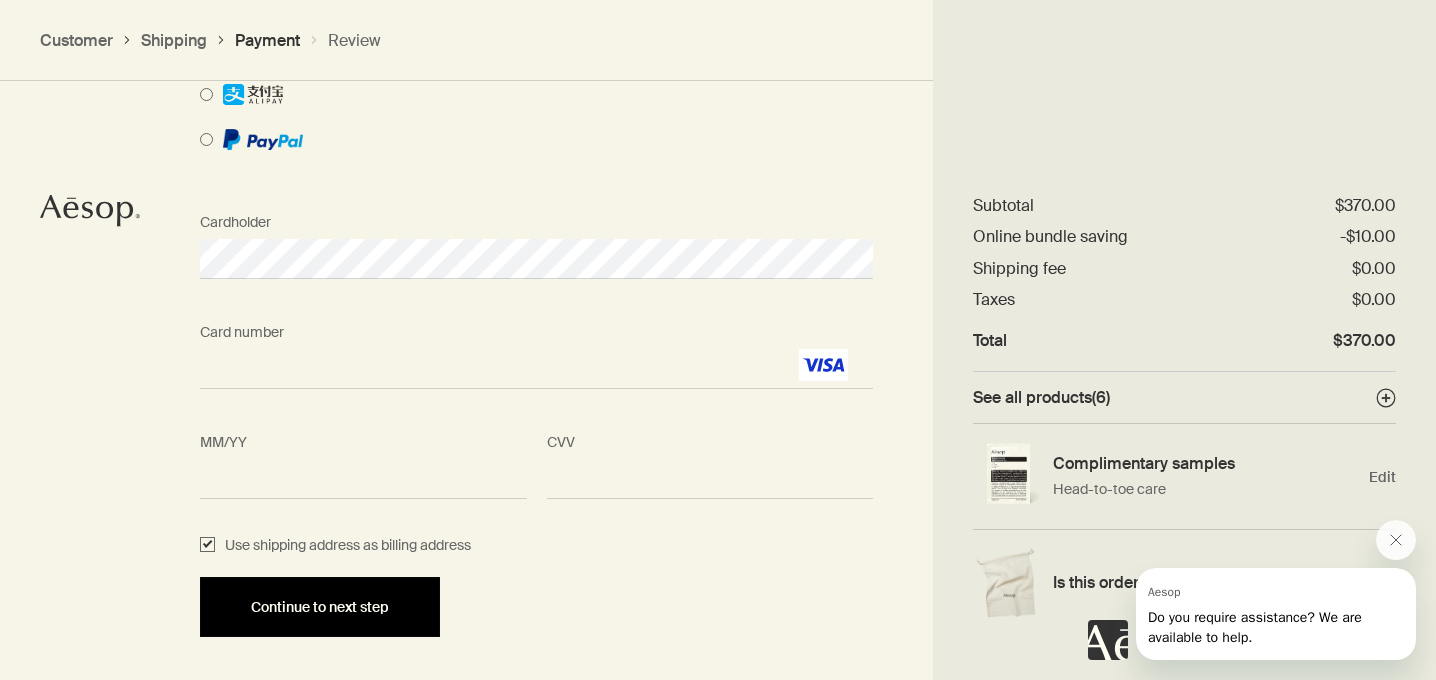 click on "Continue to next step" at bounding box center (320, 607) 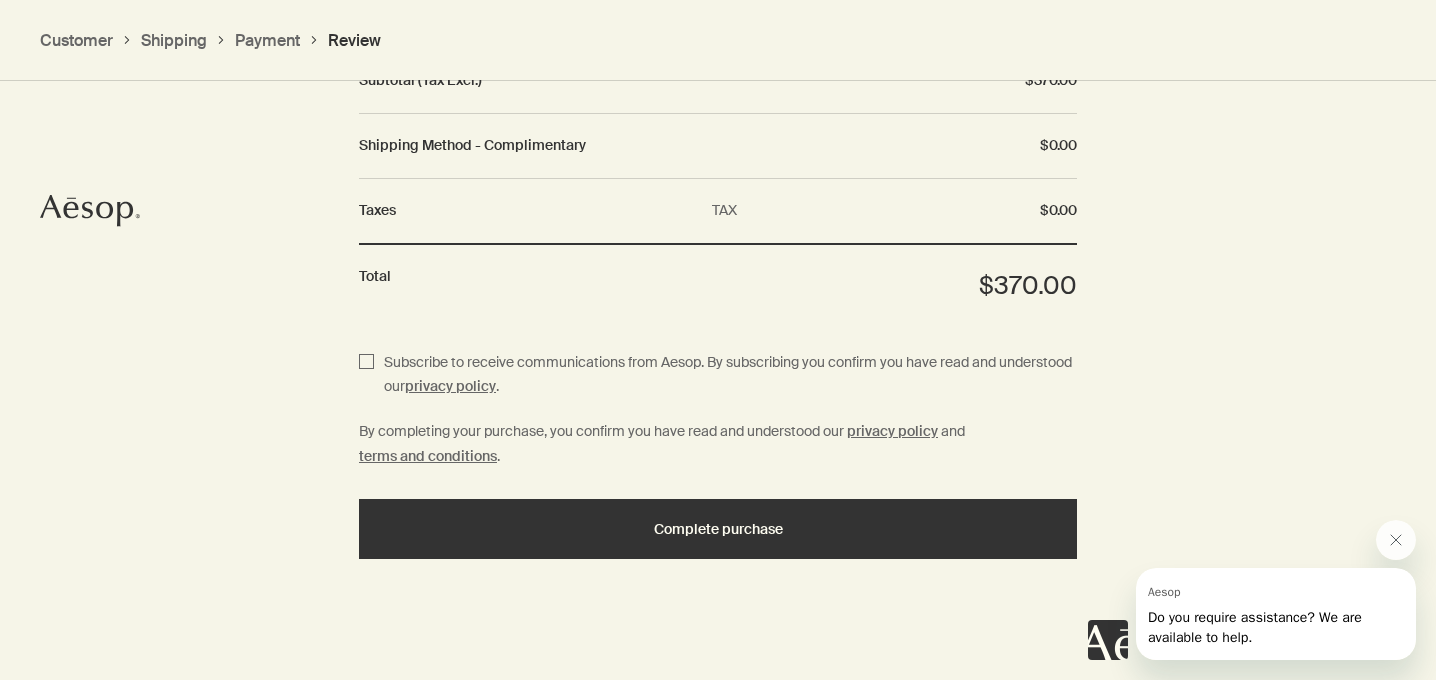 scroll, scrollTop: 2849, scrollLeft: 0, axis: vertical 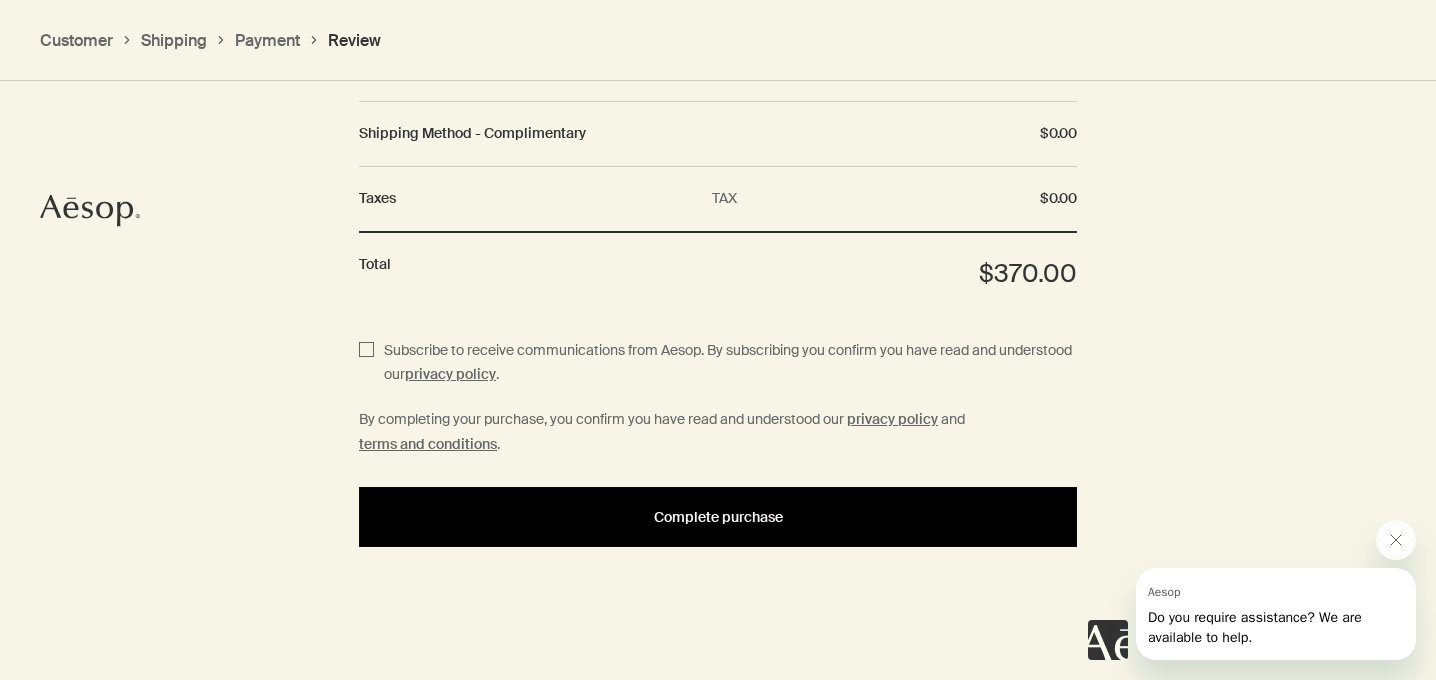 click on "Complete purchase" at bounding box center [718, 517] 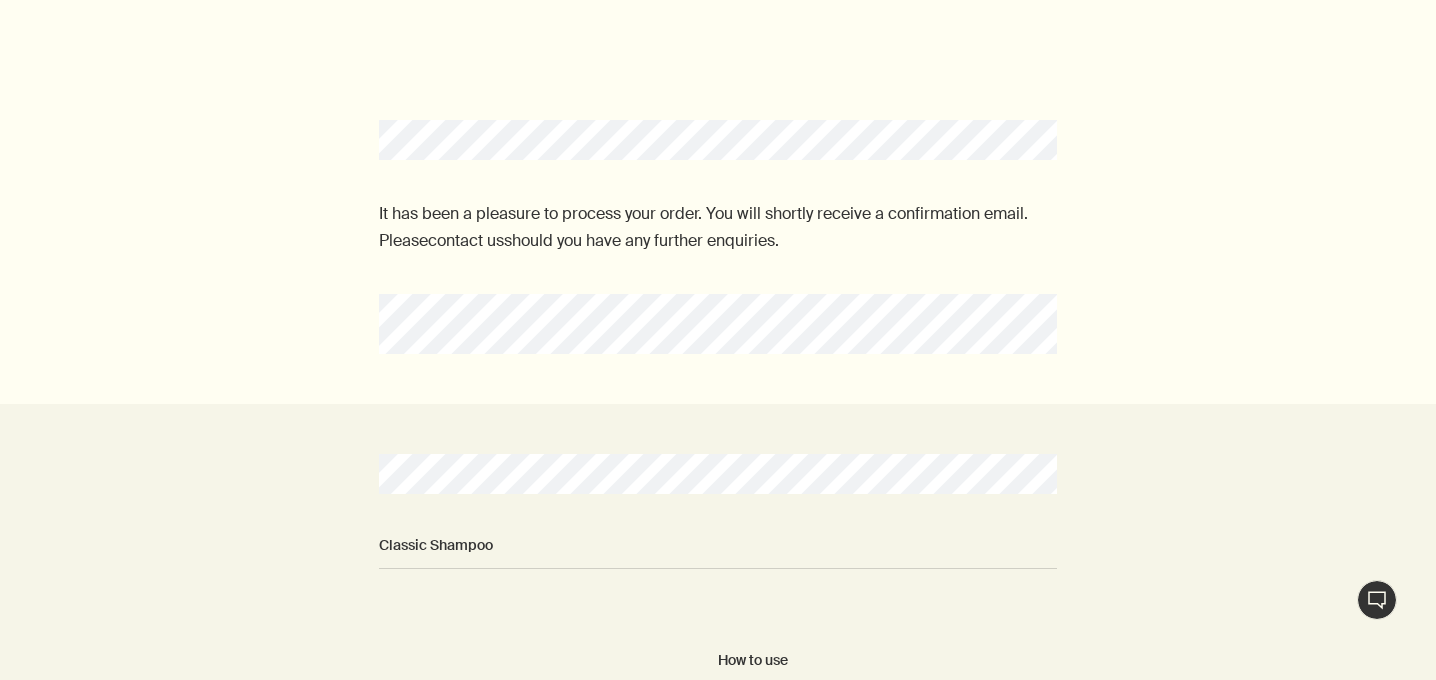 scroll, scrollTop: 0, scrollLeft: 0, axis: both 